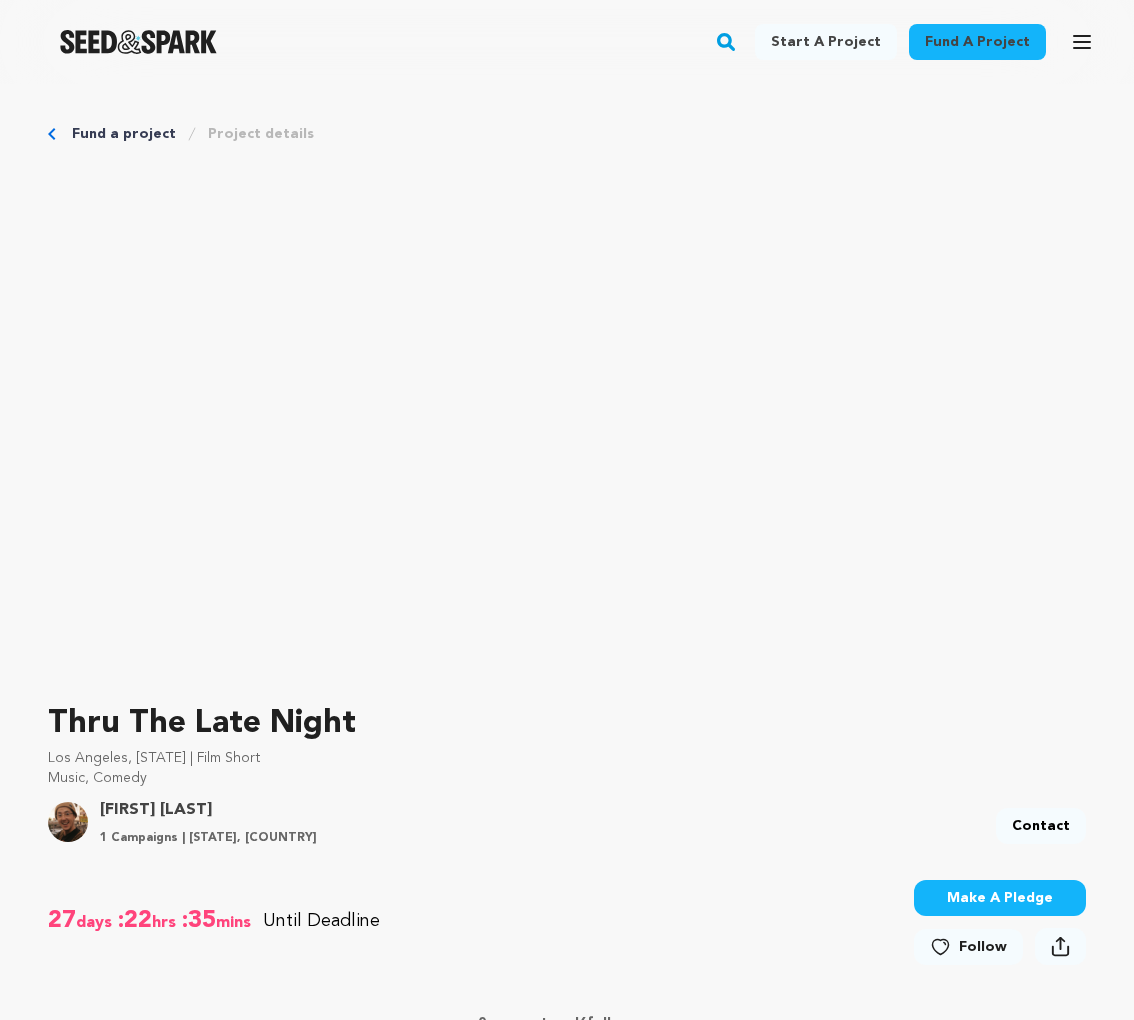 scroll, scrollTop: 0, scrollLeft: 0, axis: both 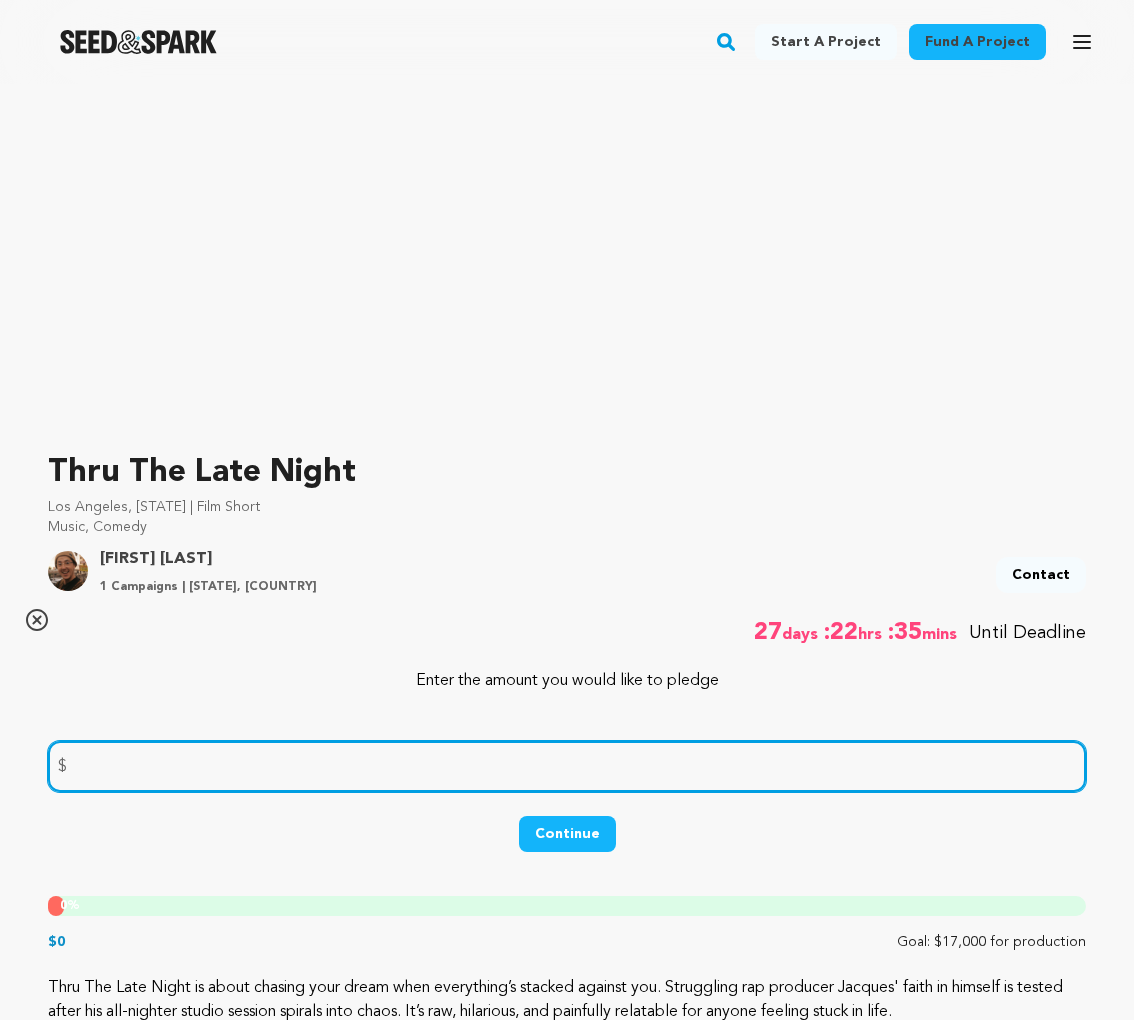 click at bounding box center (567, 766) 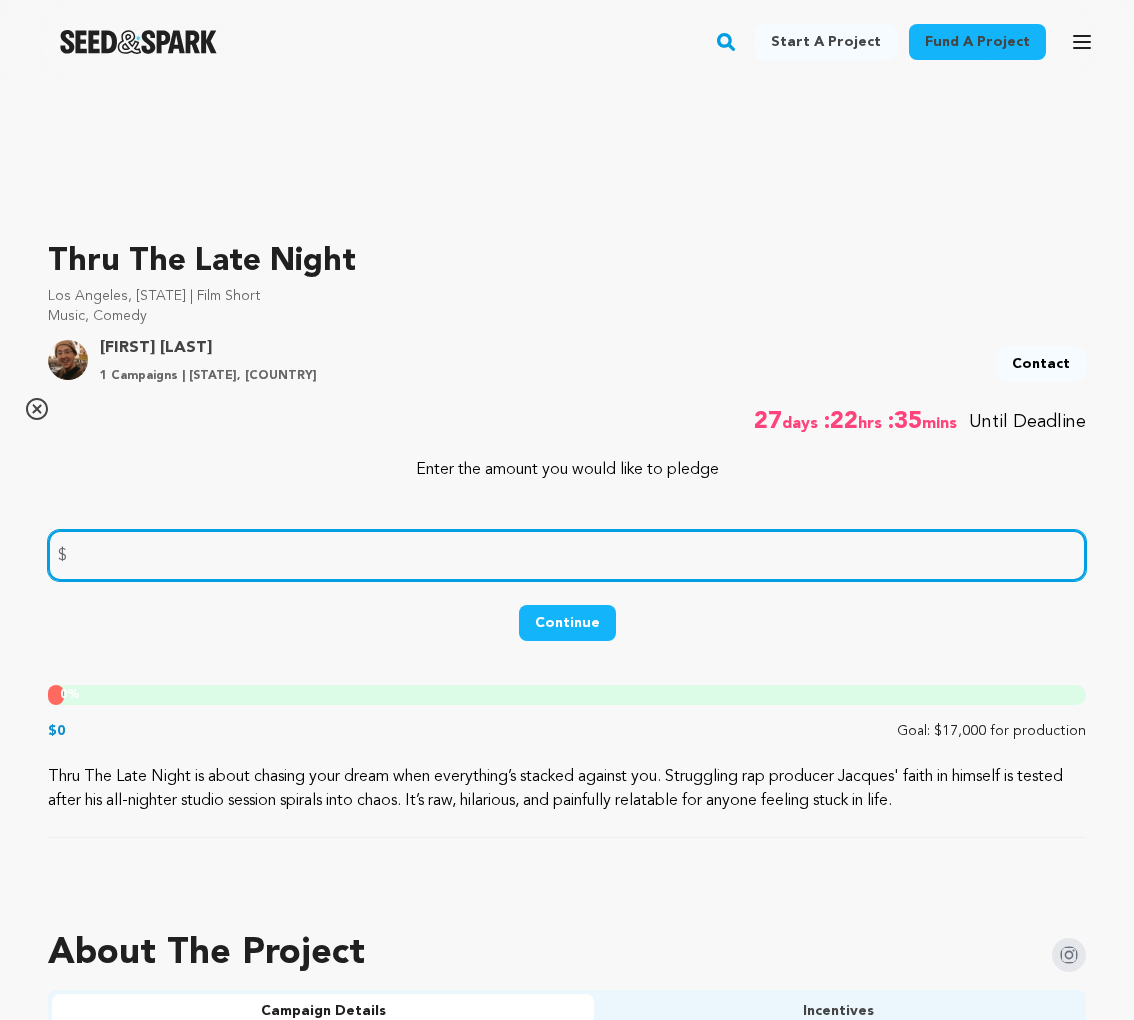 scroll, scrollTop: 471, scrollLeft: 0, axis: vertical 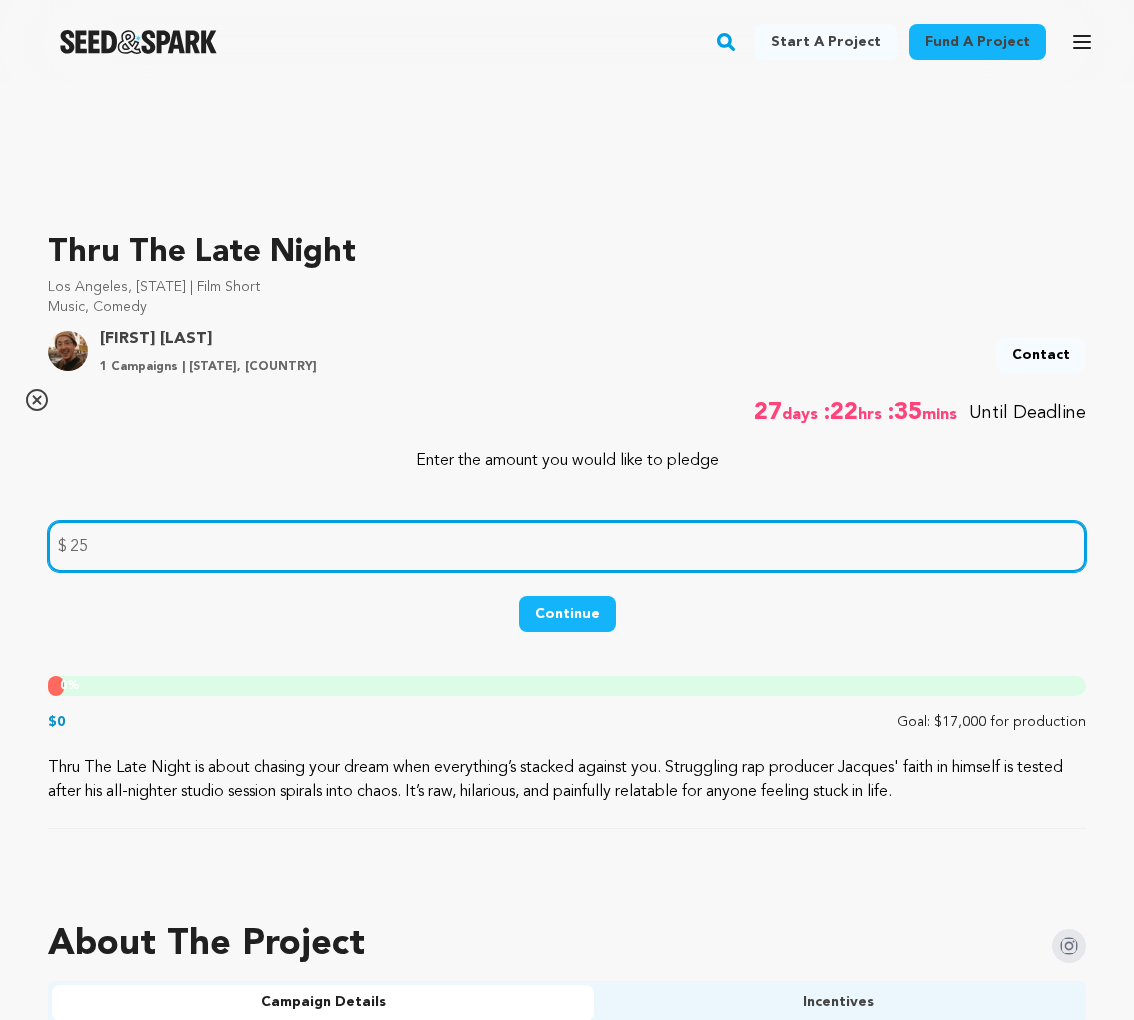 type on "25" 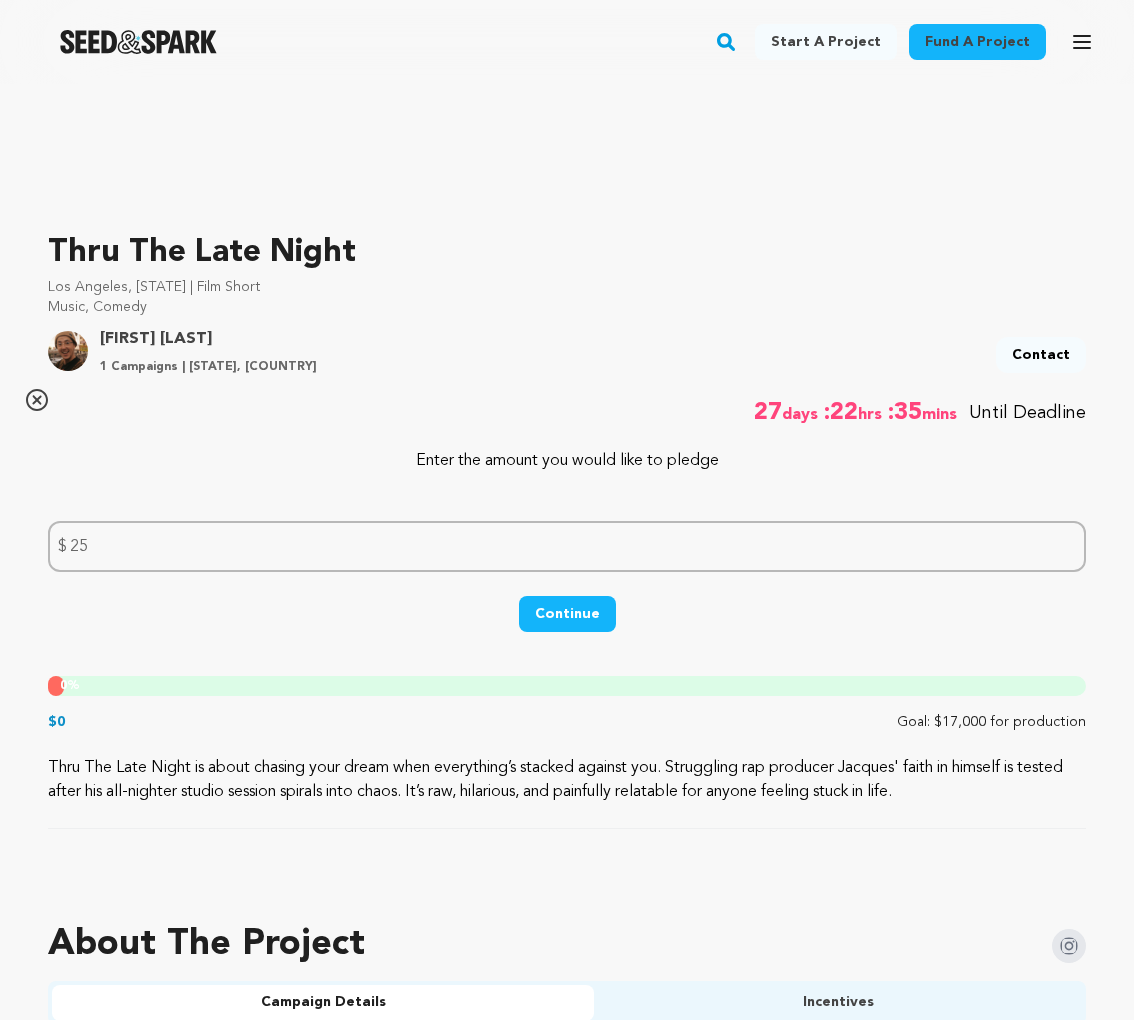 click on "Continue" at bounding box center [567, 614] 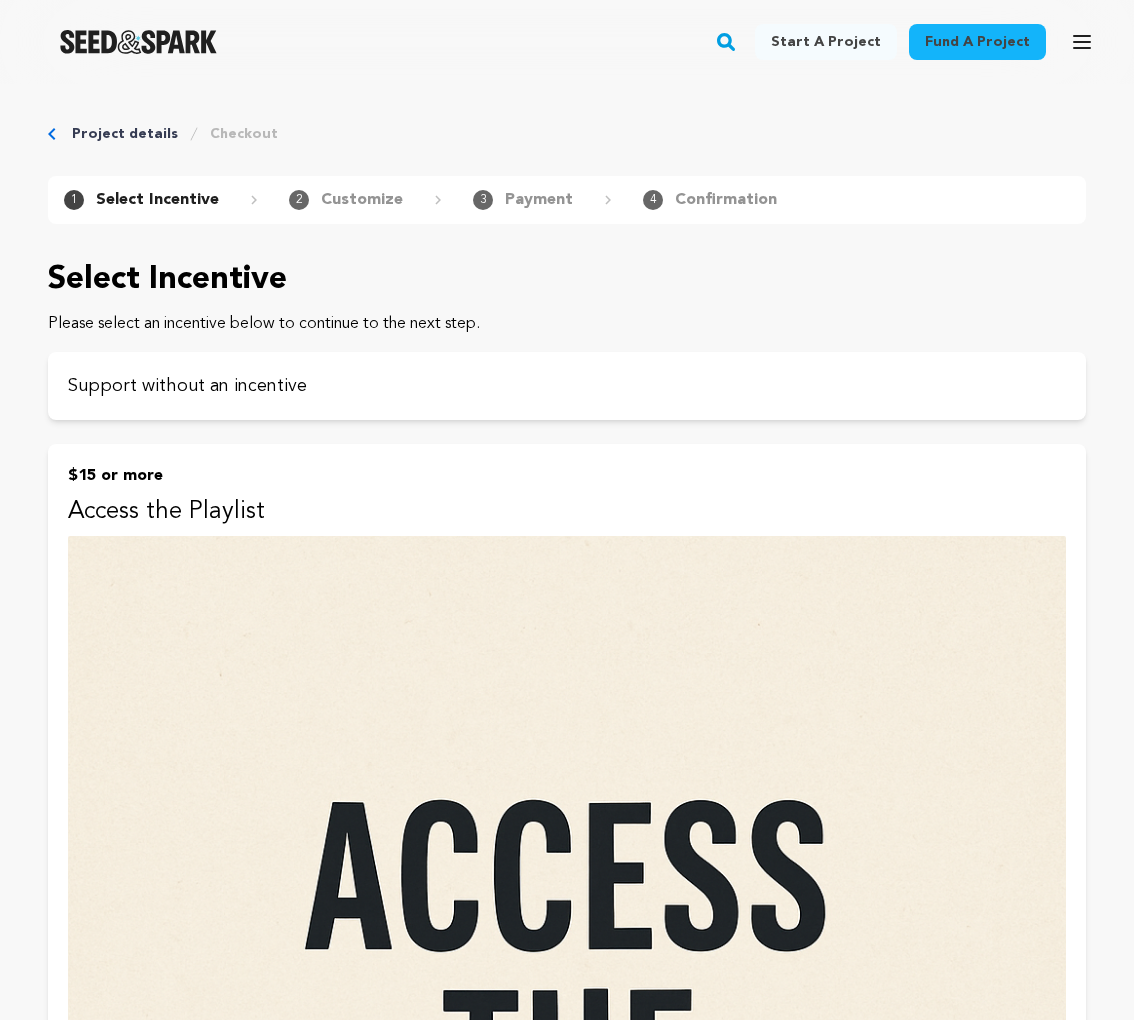 scroll, scrollTop: 0, scrollLeft: 0, axis: both 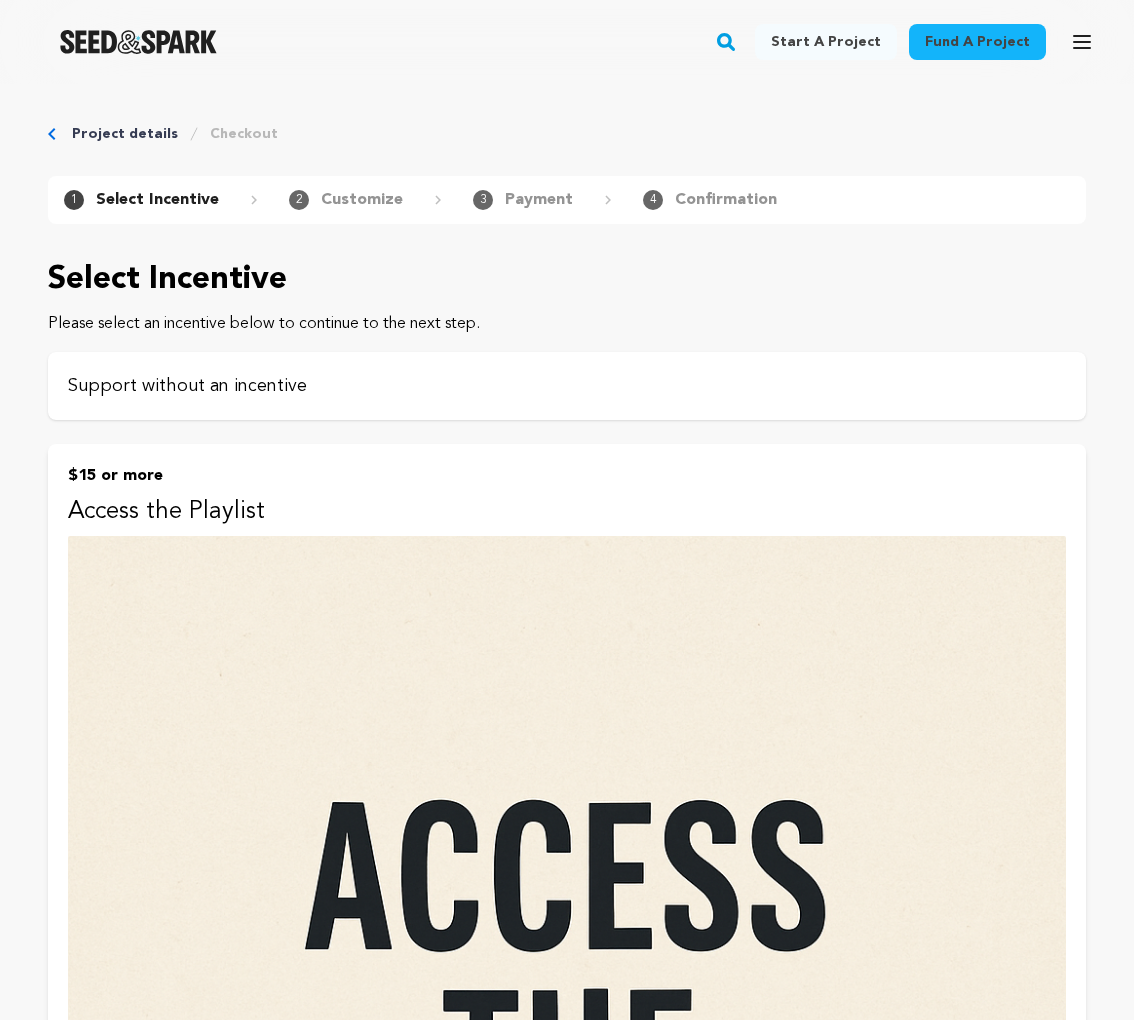 click on "Support without an incentive" at bounding box center [567, 386] 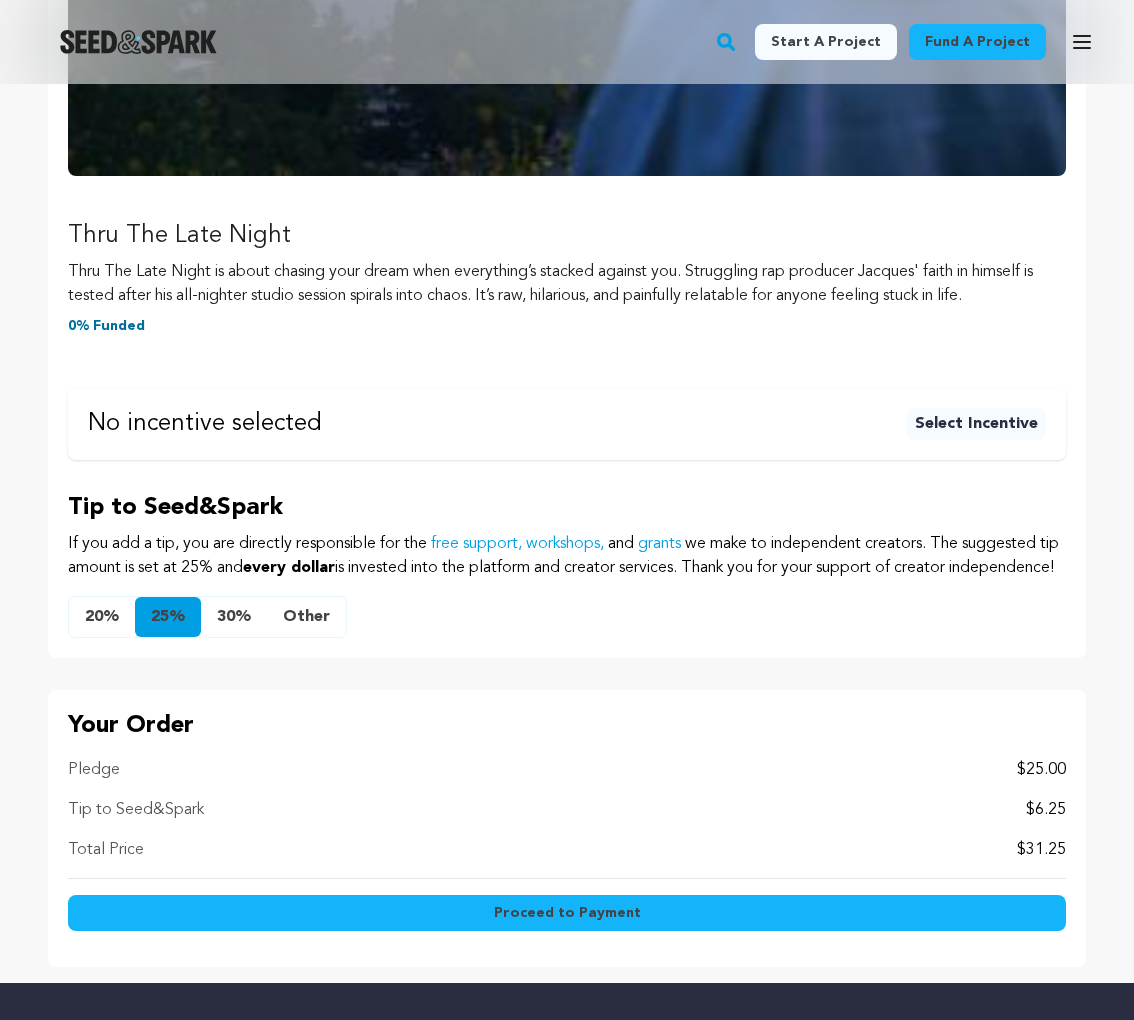 scroll, scrollTop: 770, scrollLeft: 0, axis: vertical 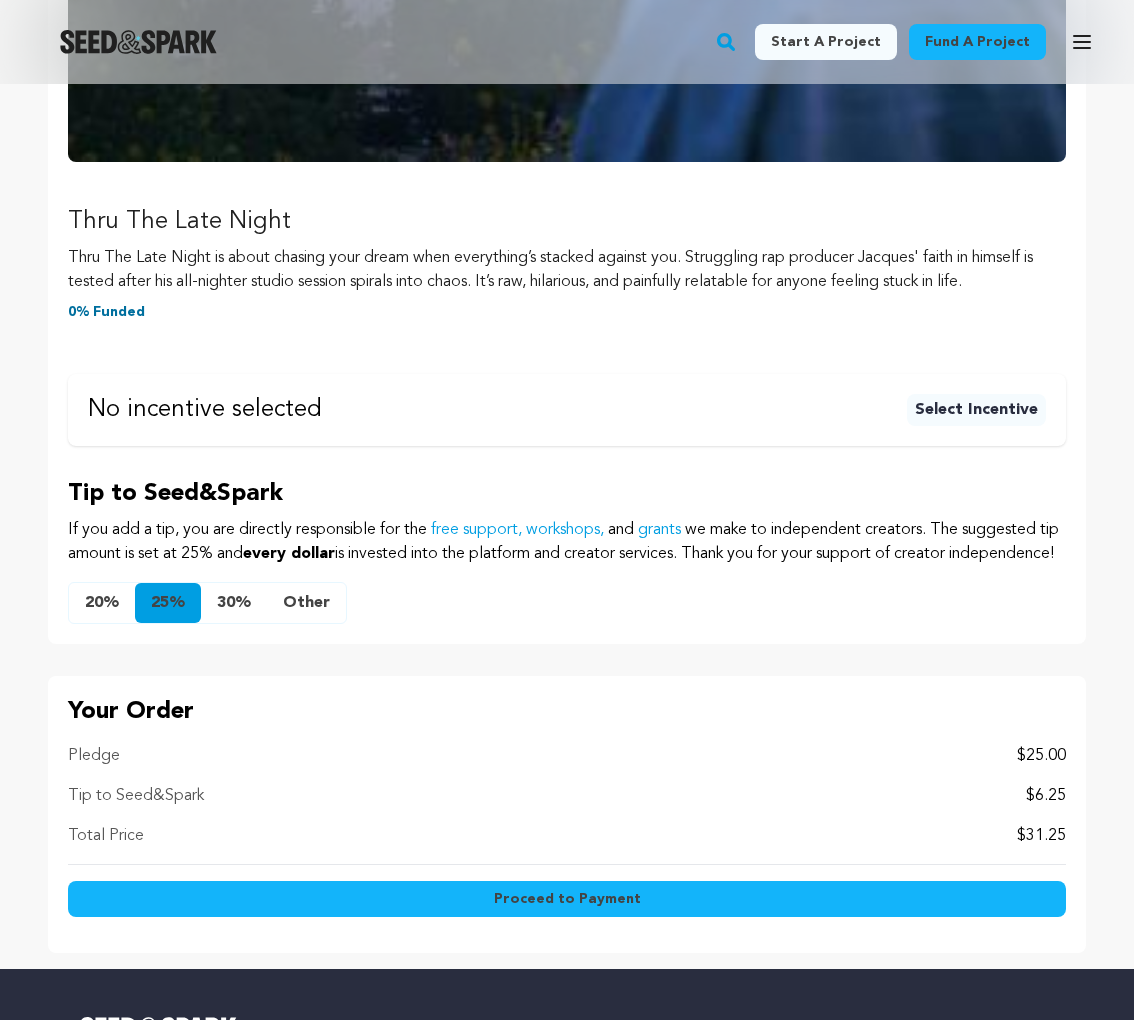 click on "Other" at bounding box center [306, 603] 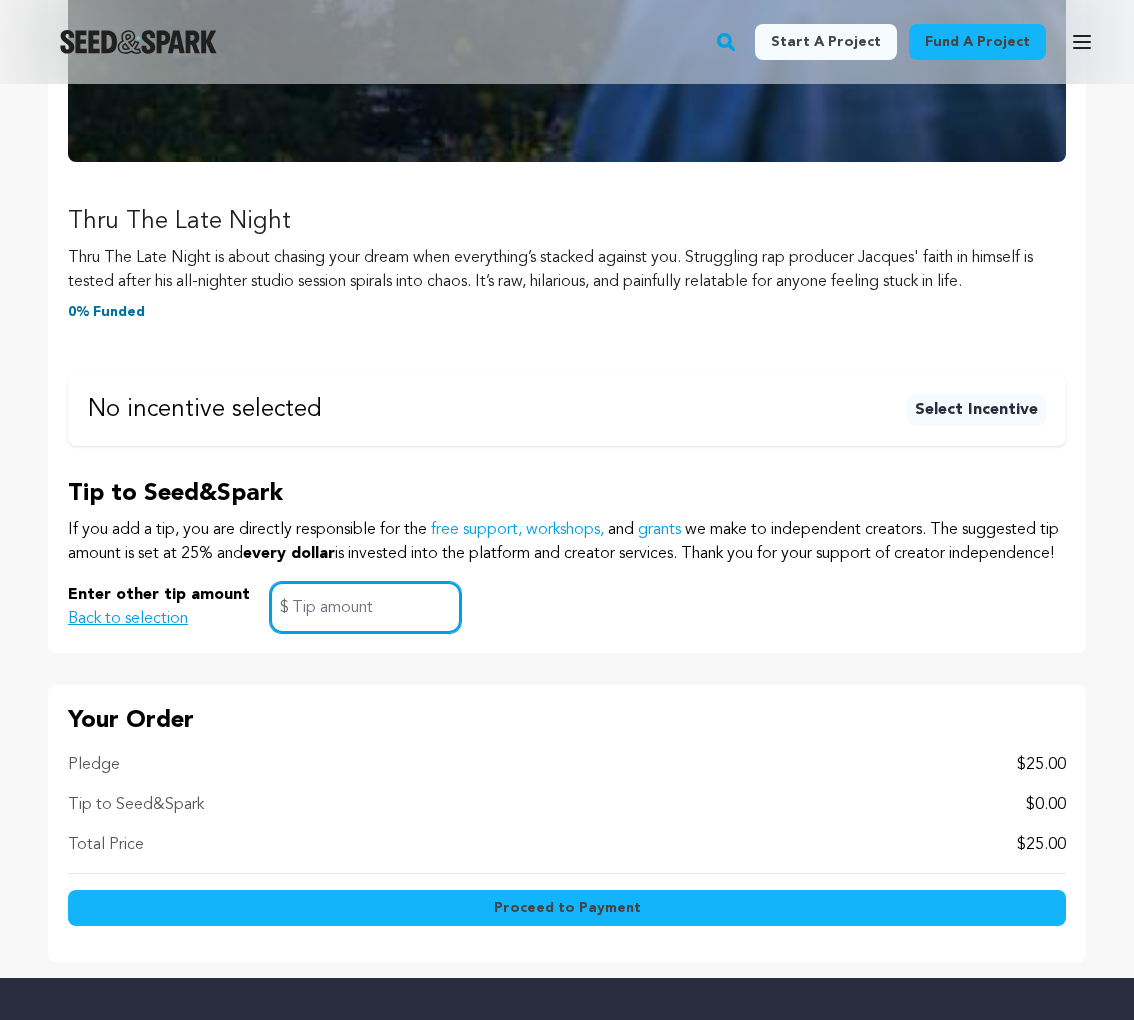 click at bounding box center (365, 607) 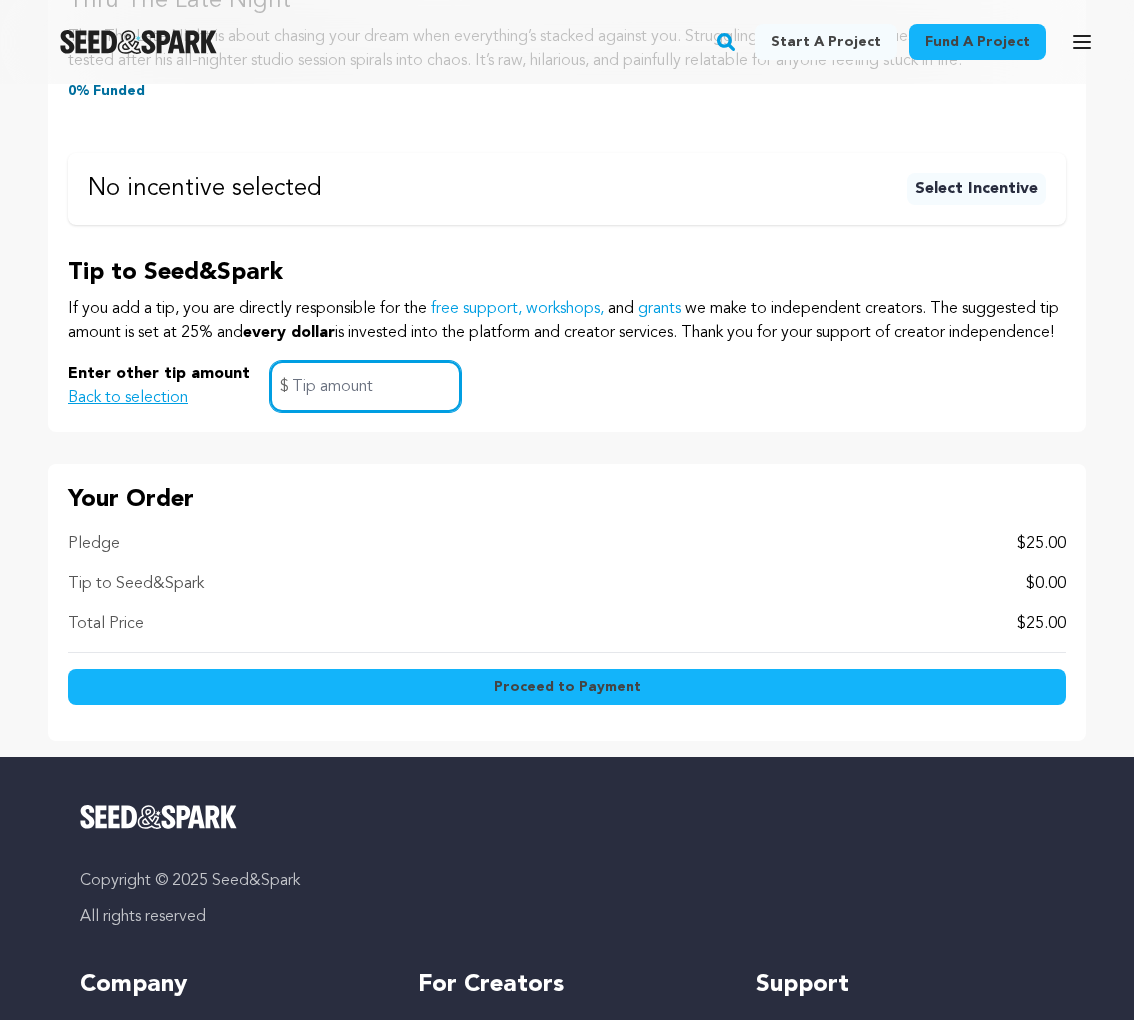 scroll, scrollTop: 1000, scrollLeft: 0, axis: vertical 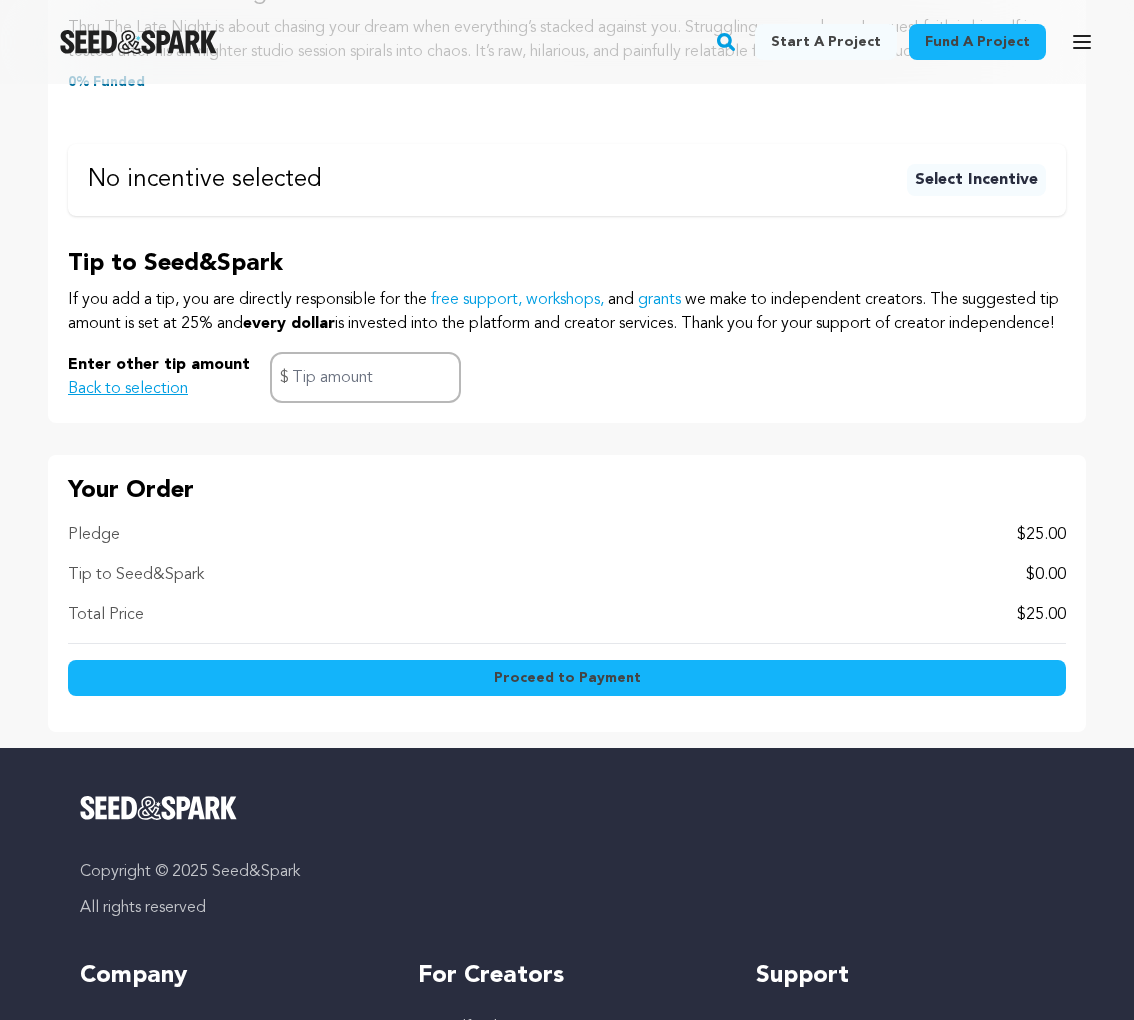 click on "Proceed to Payment" at bounding box center (567, 678) 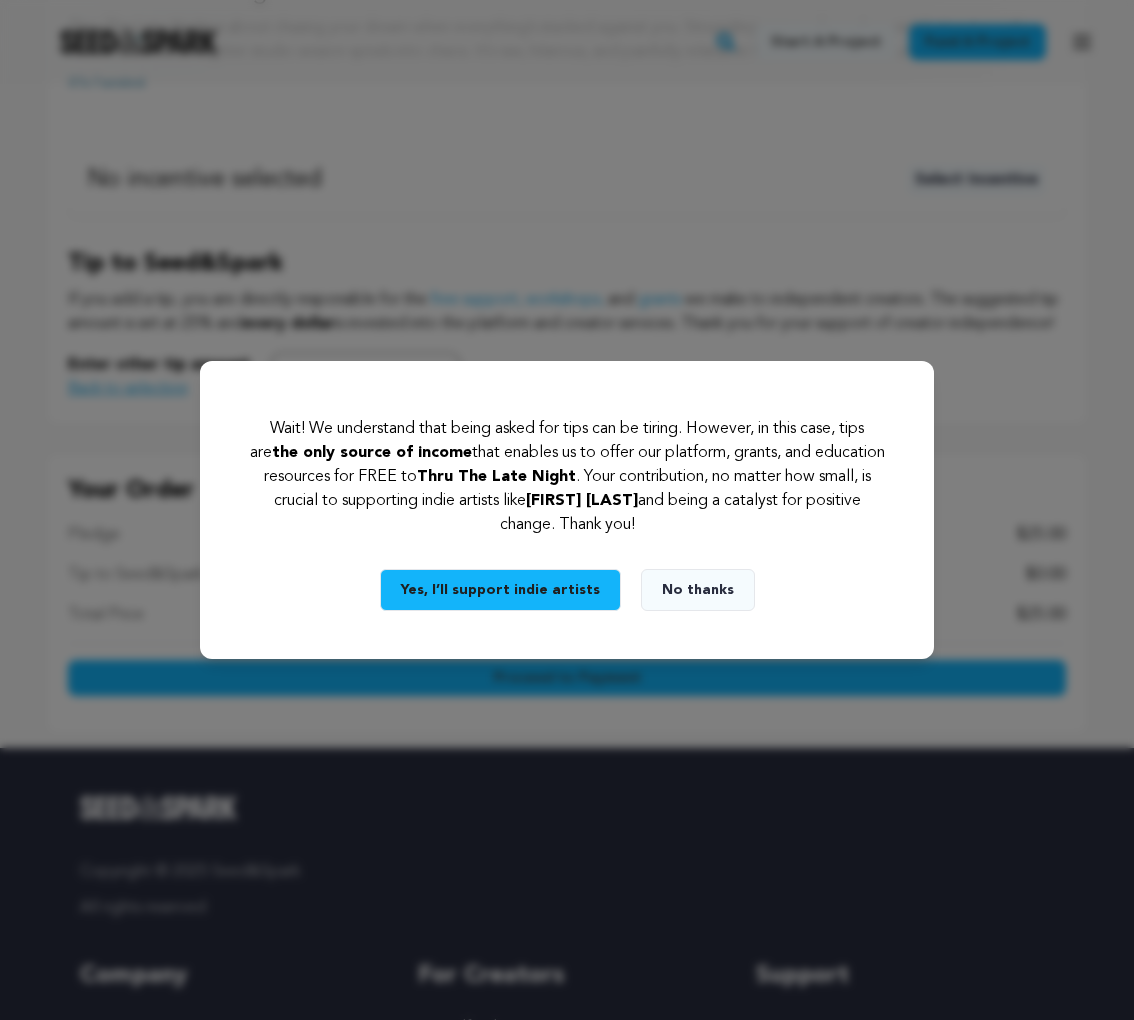 click on "No thanks" at bounding box center [698, 590] 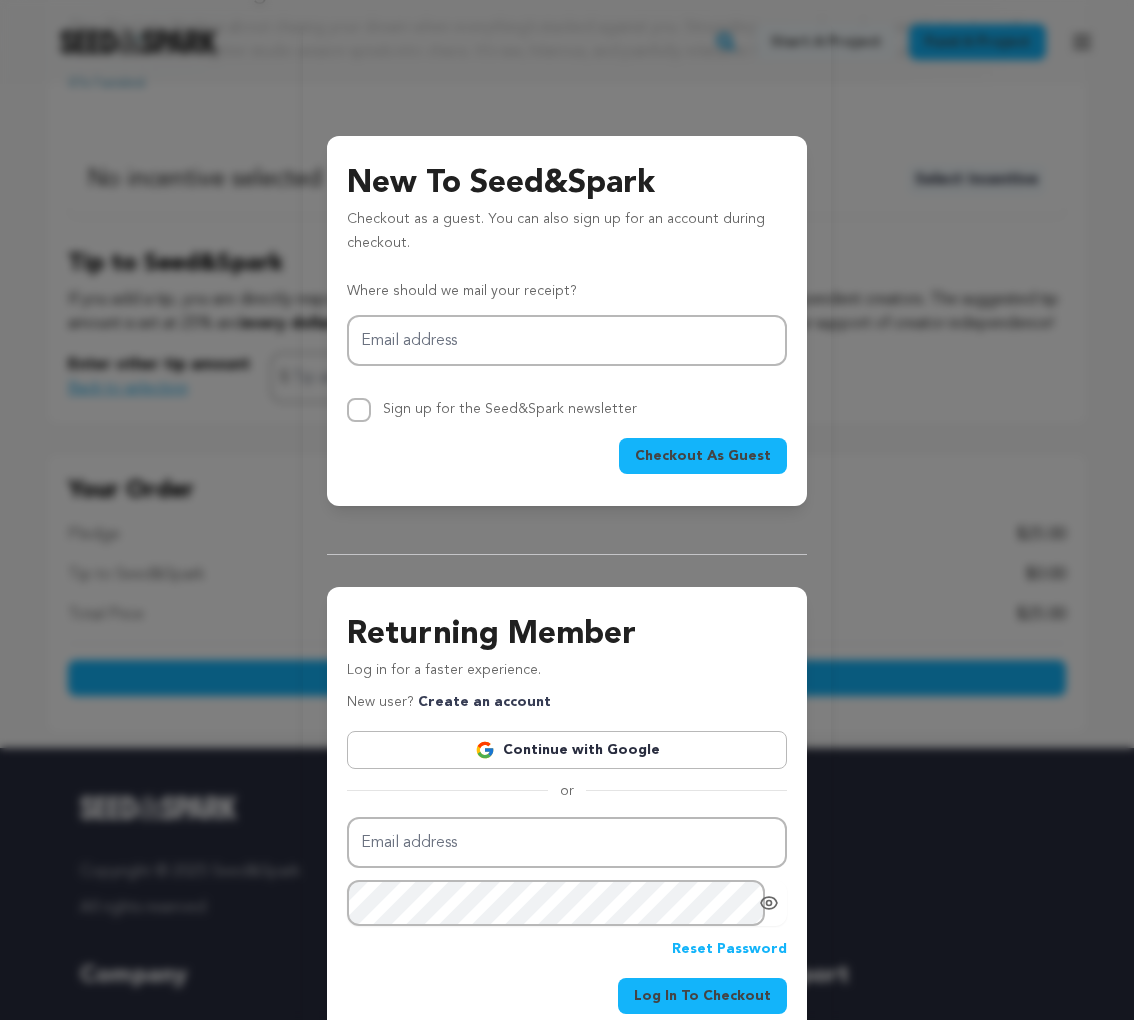 click on "Checkout as a guest. You can also sign up for an account during checkout." at bounding box center (567, 236) 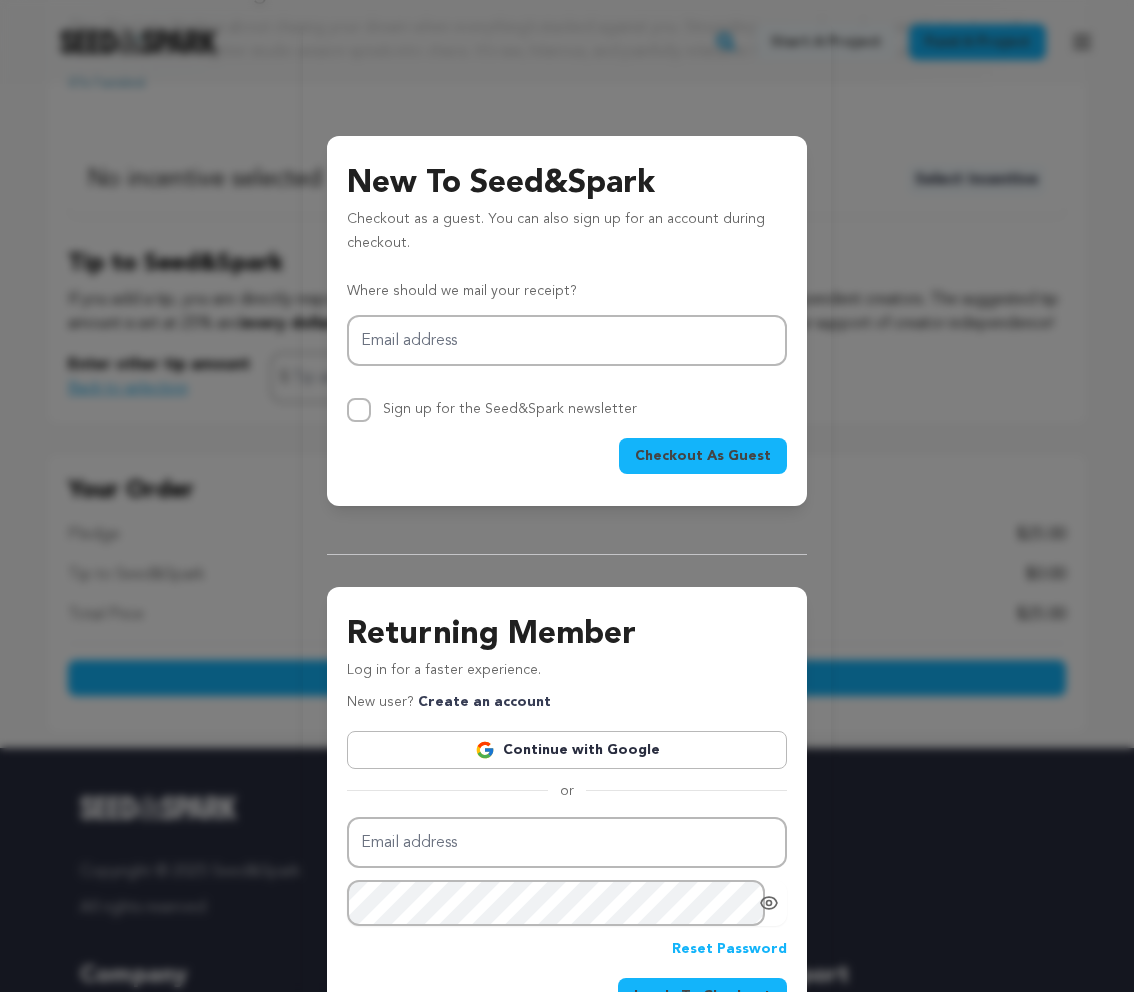 scroll, scrollTop: 0, scrollLeft: 0, axis: both 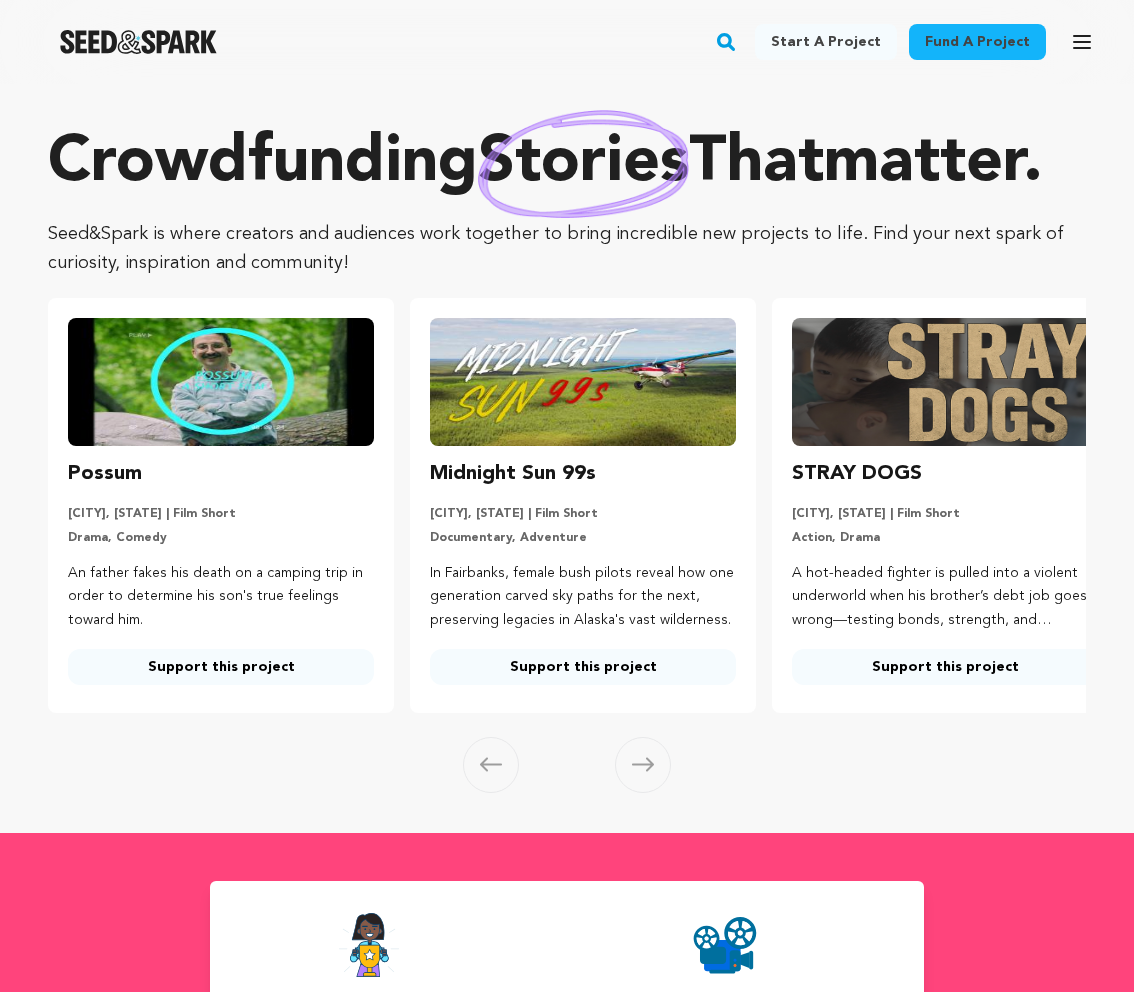 click 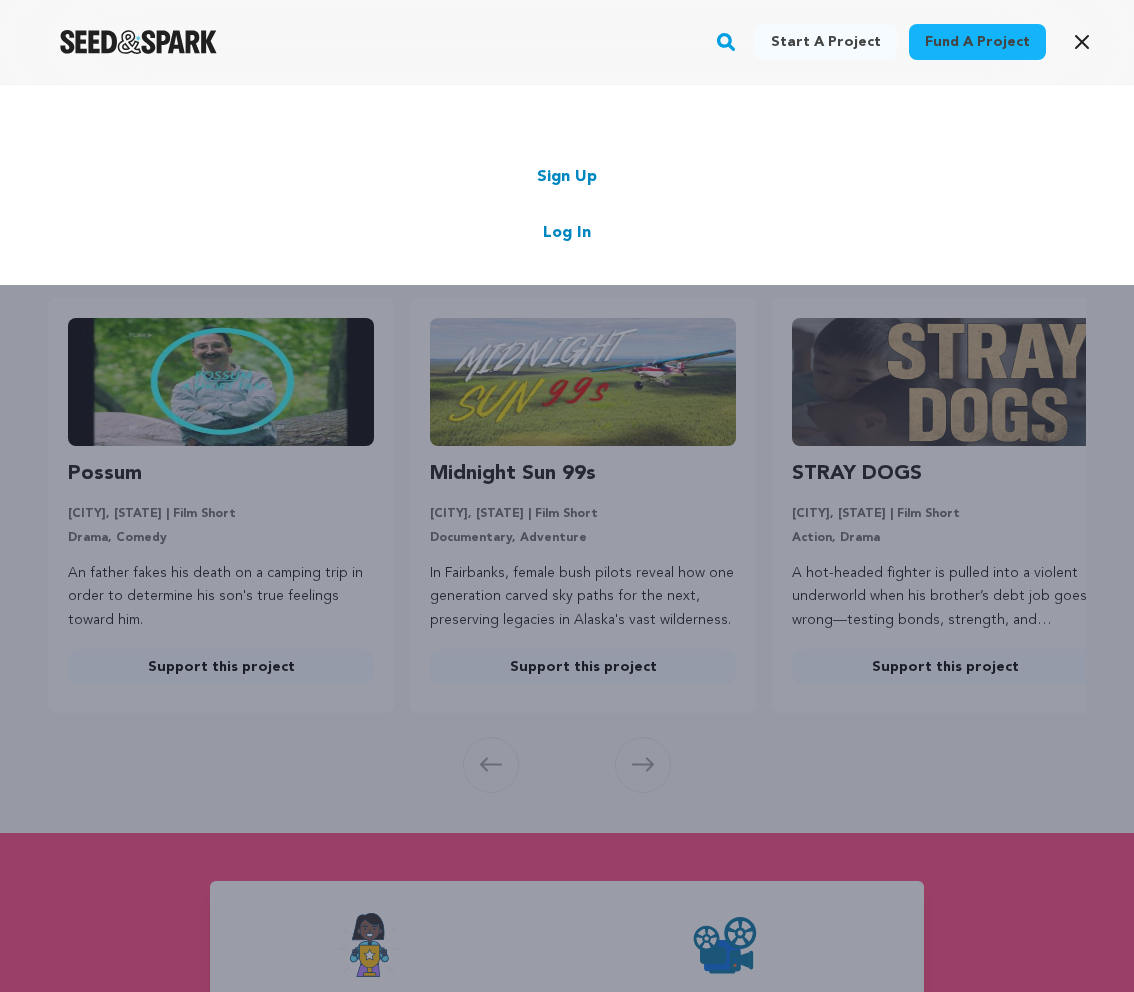 click on "Start a project
Fund a project
Sign Up
Log In" at bounding box center (567, 580) 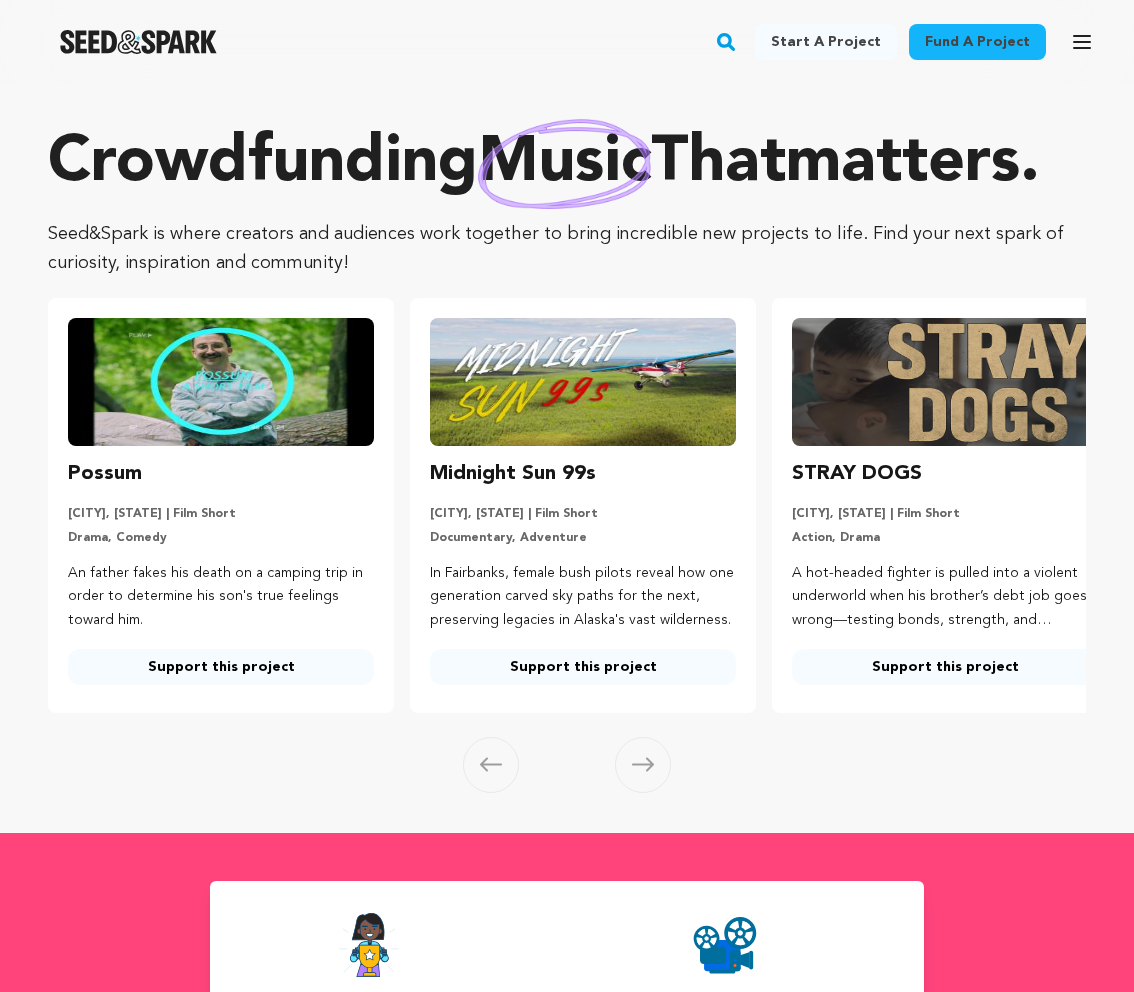 click on "STRAY DOGS" at bounding box center [945, 474] 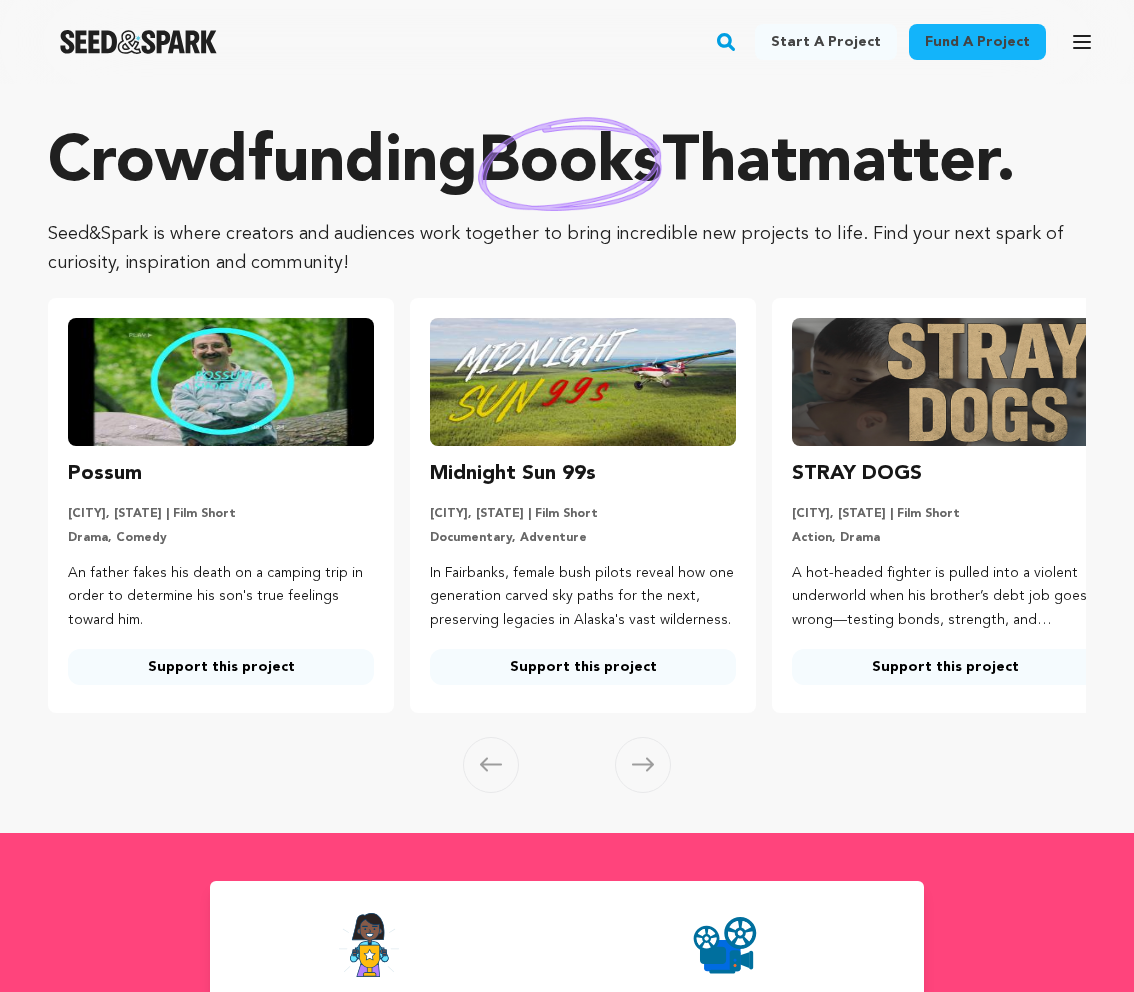 click on "Support this project" at bounding box center (945, 667) 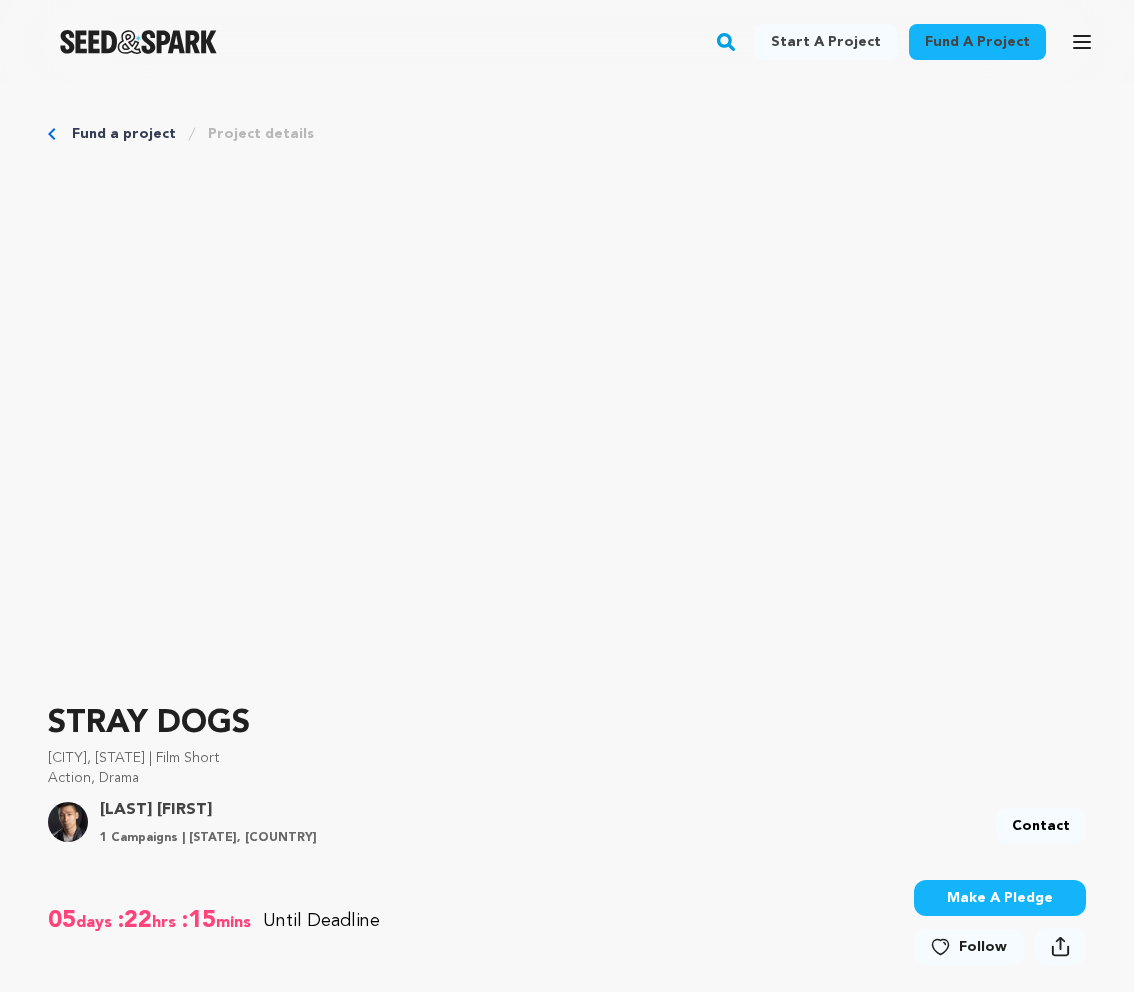scroll, scrollTop: 0, scrollLeft: 0, axis: both 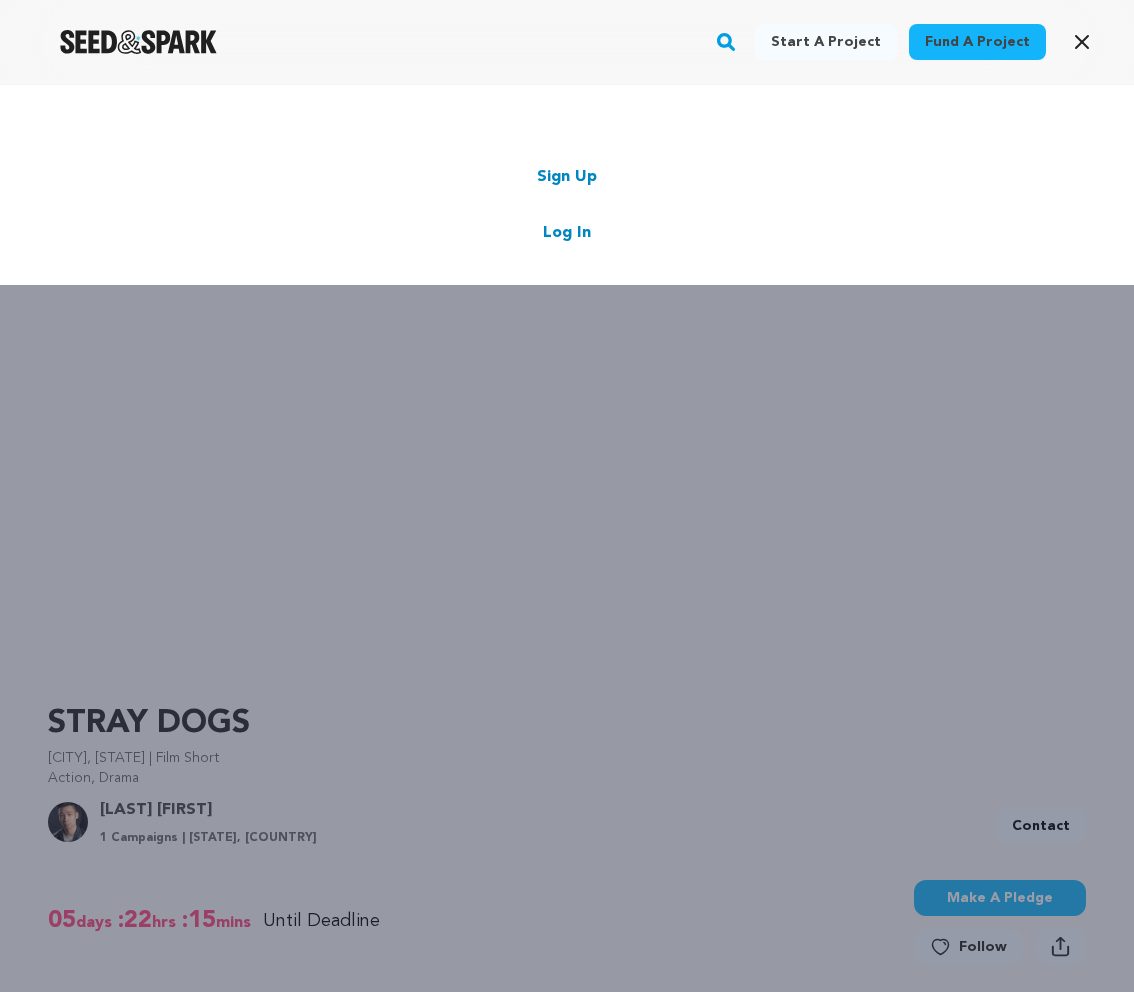 click on "Log In" at bounding box center (567, 233) 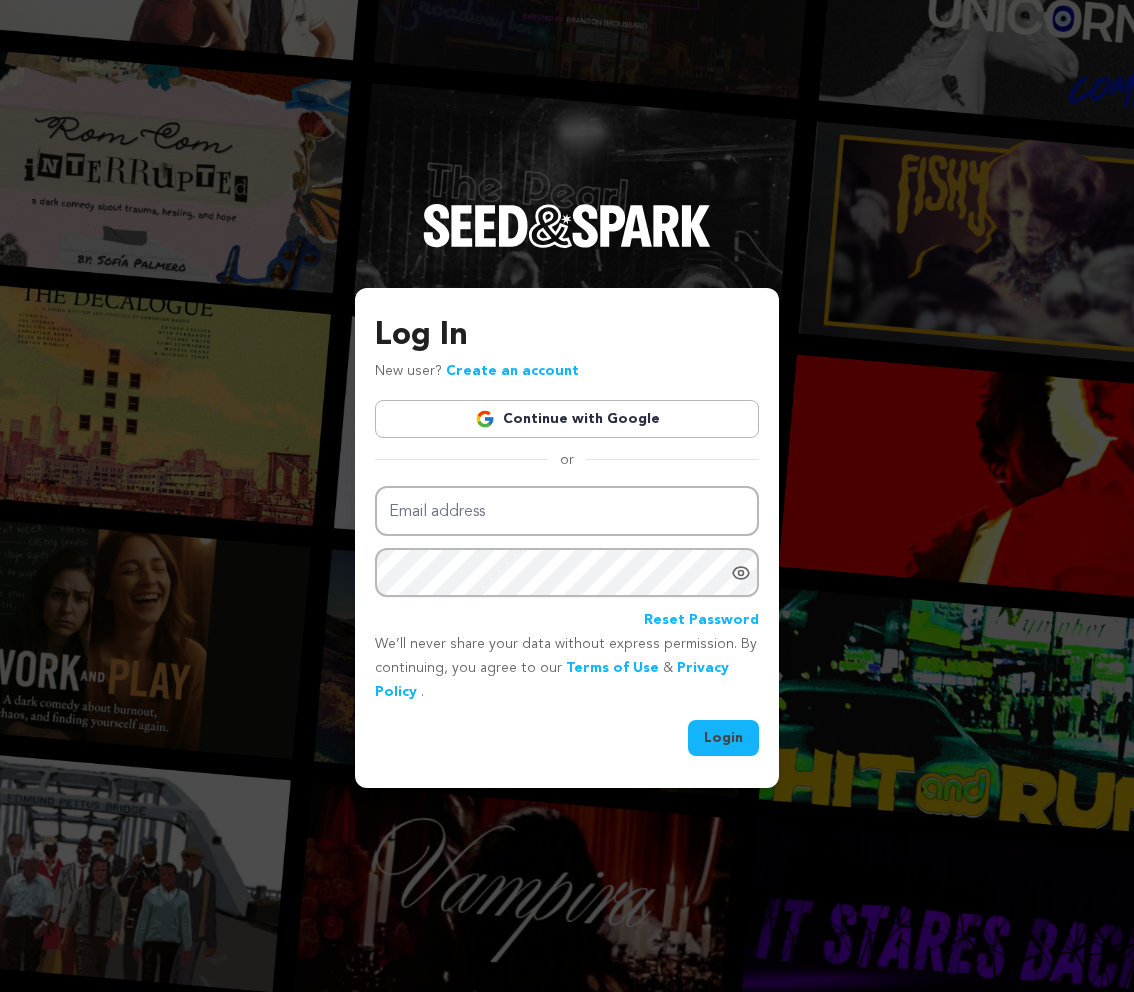 scroll, scrollTop: 0, scrollLeft: 0, axis: both 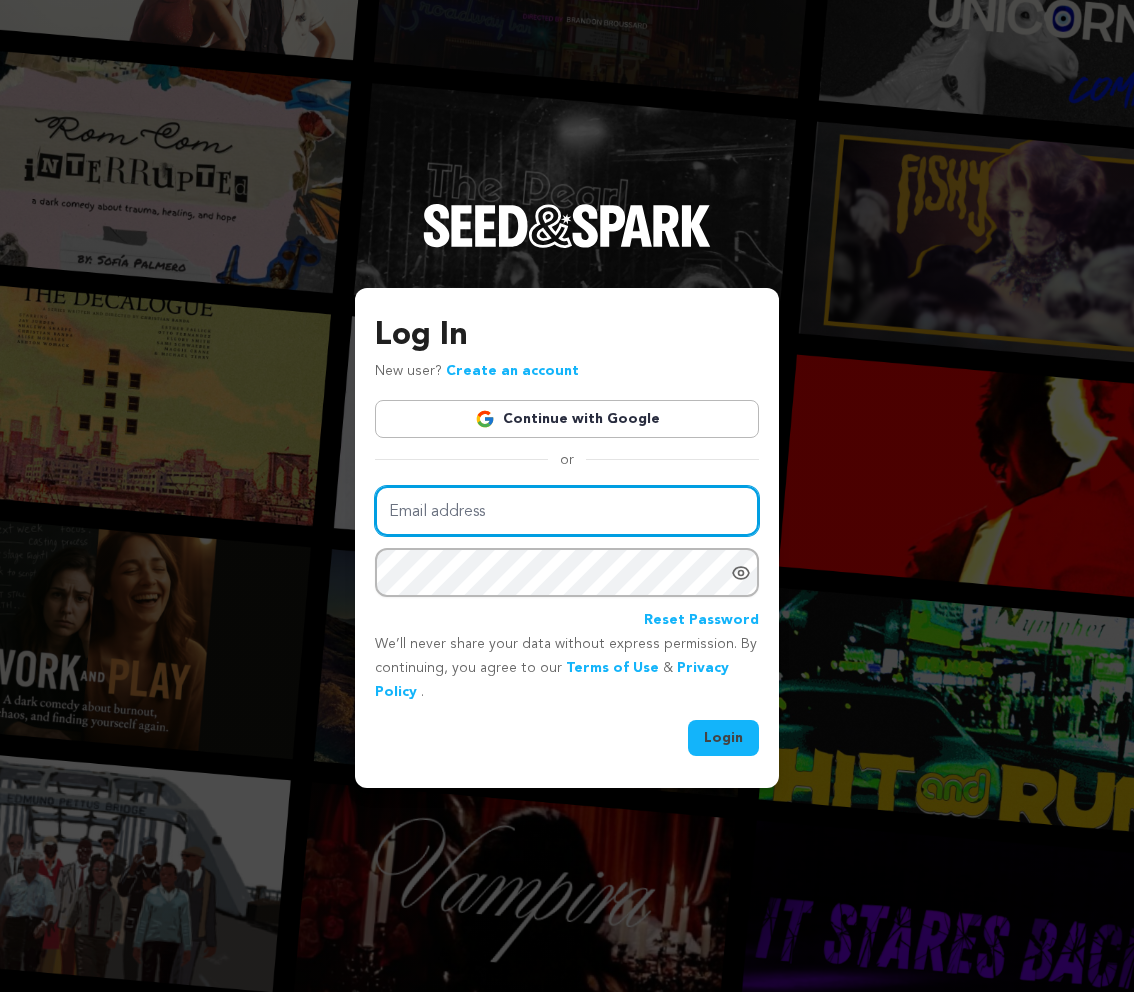 type on "joecalardo@gmail.com" 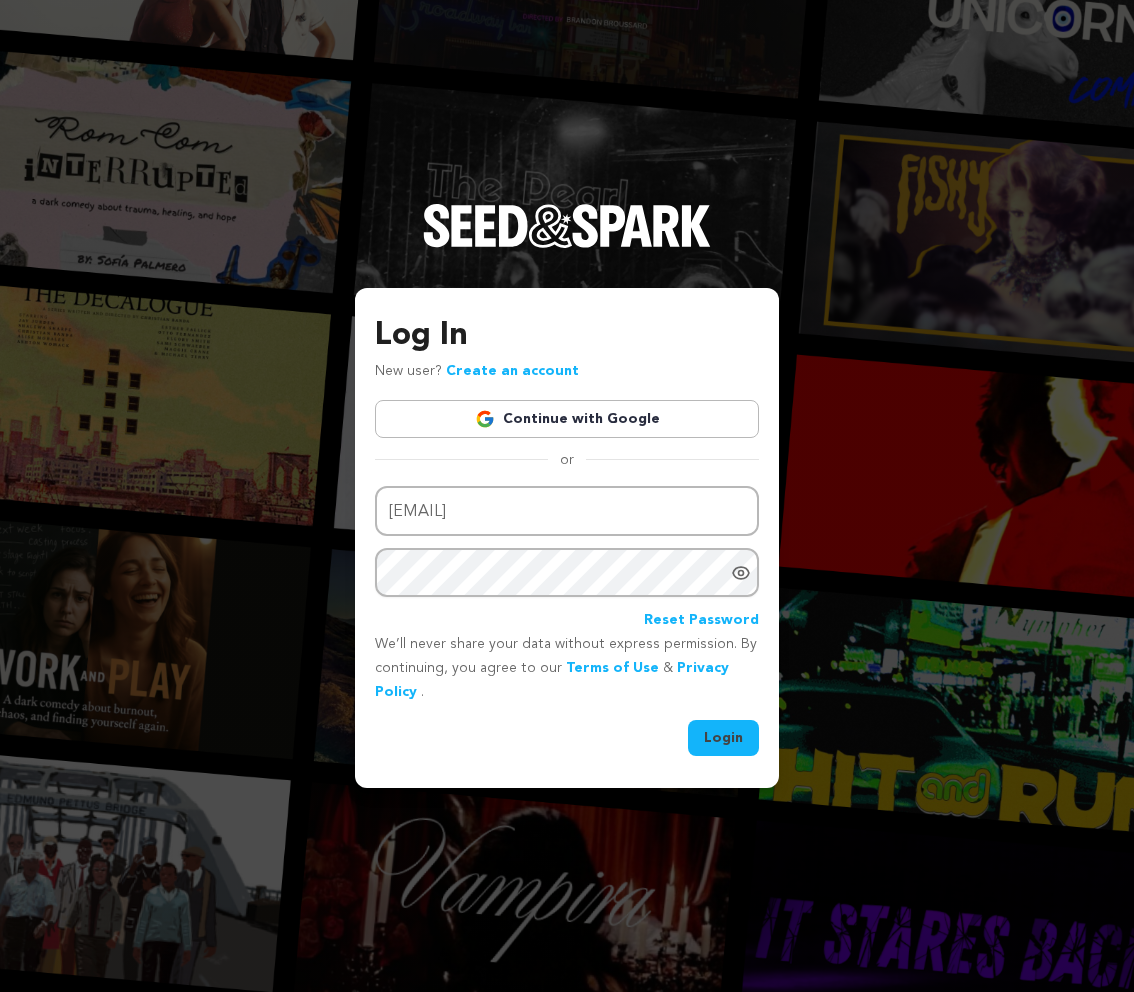 click on "Login" at bounding box center (723, 738) 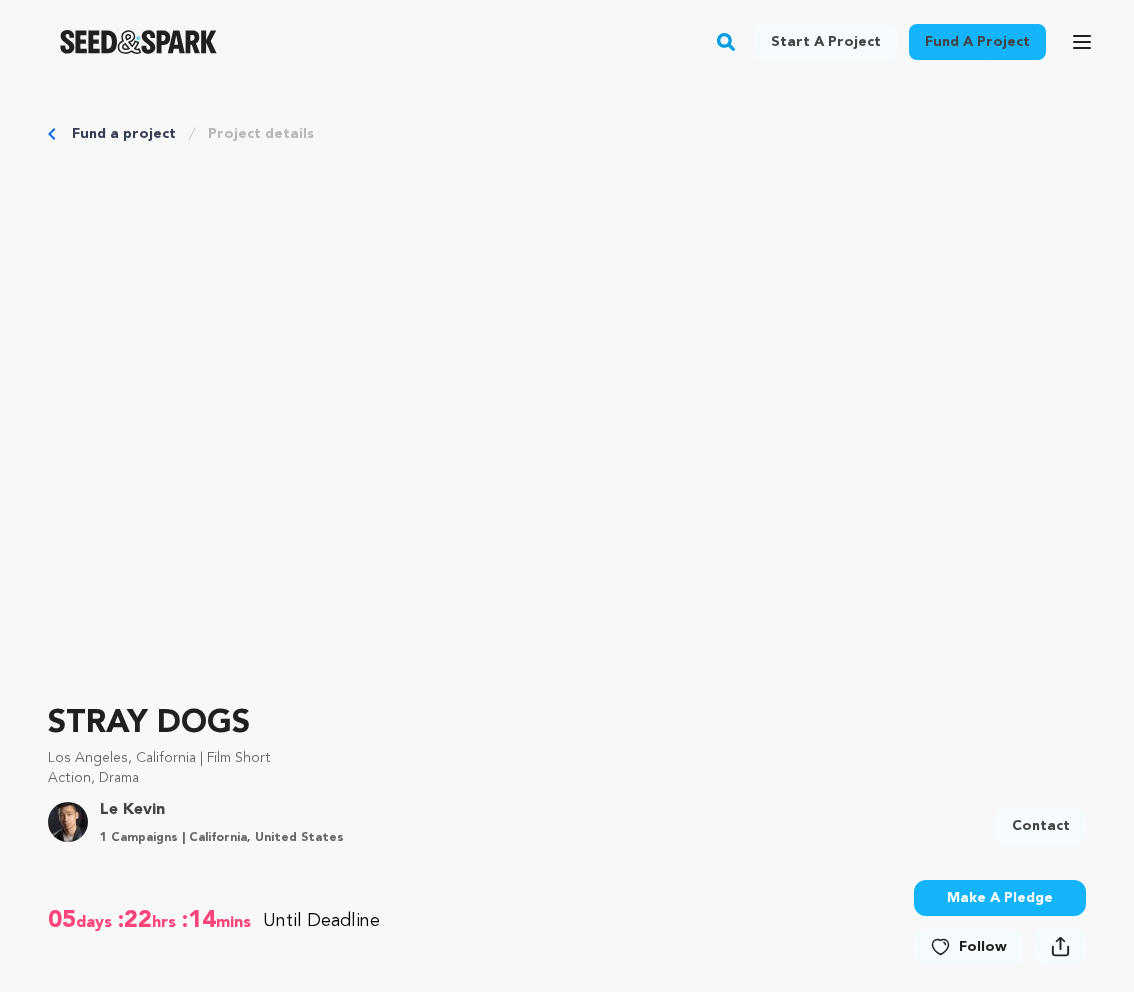 scroll, scrollTop: 0, scrollLeft: 0, axis: both 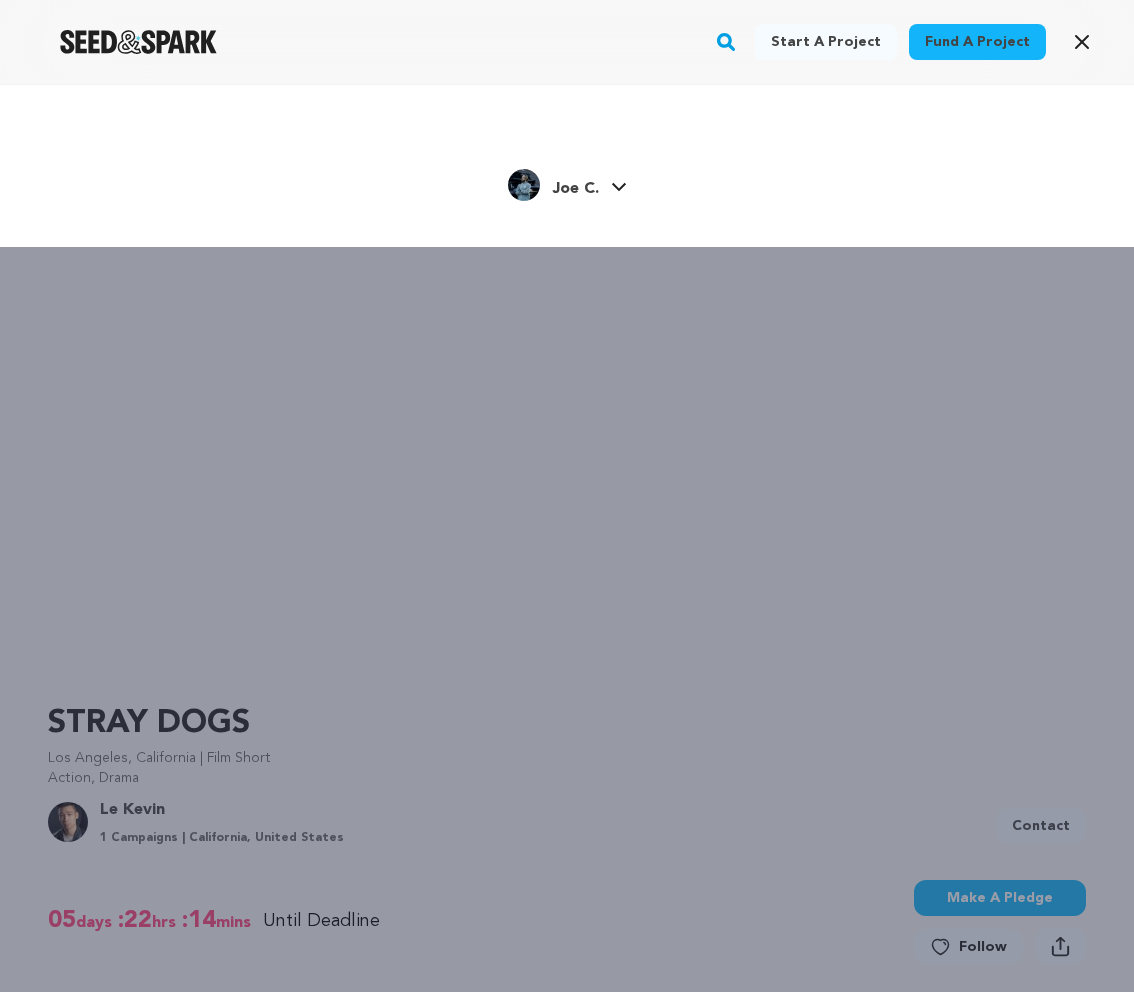 click on "Joe C.
Joe C." at bounding box center [567, 183] 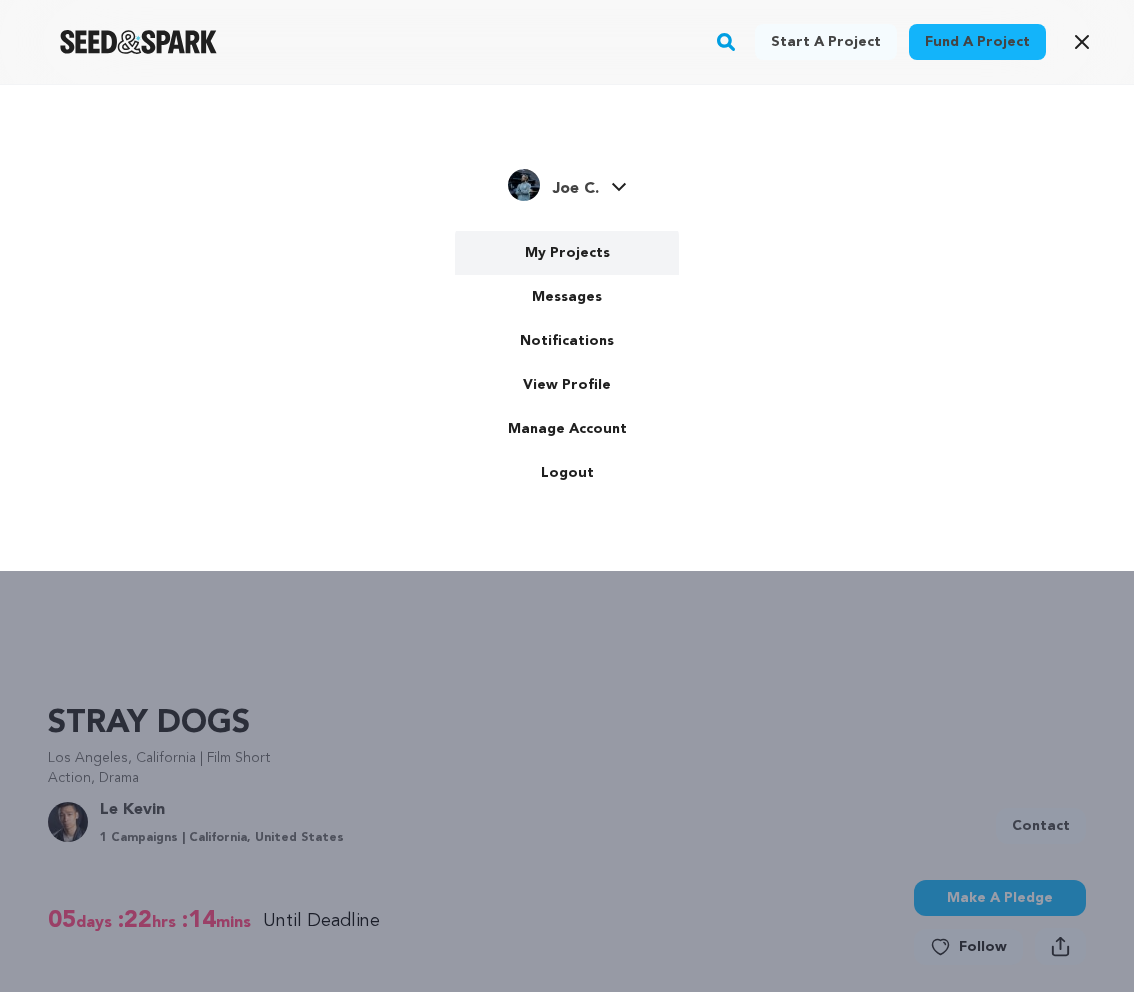 click on "My Projects" at bounding box center [567, 253] 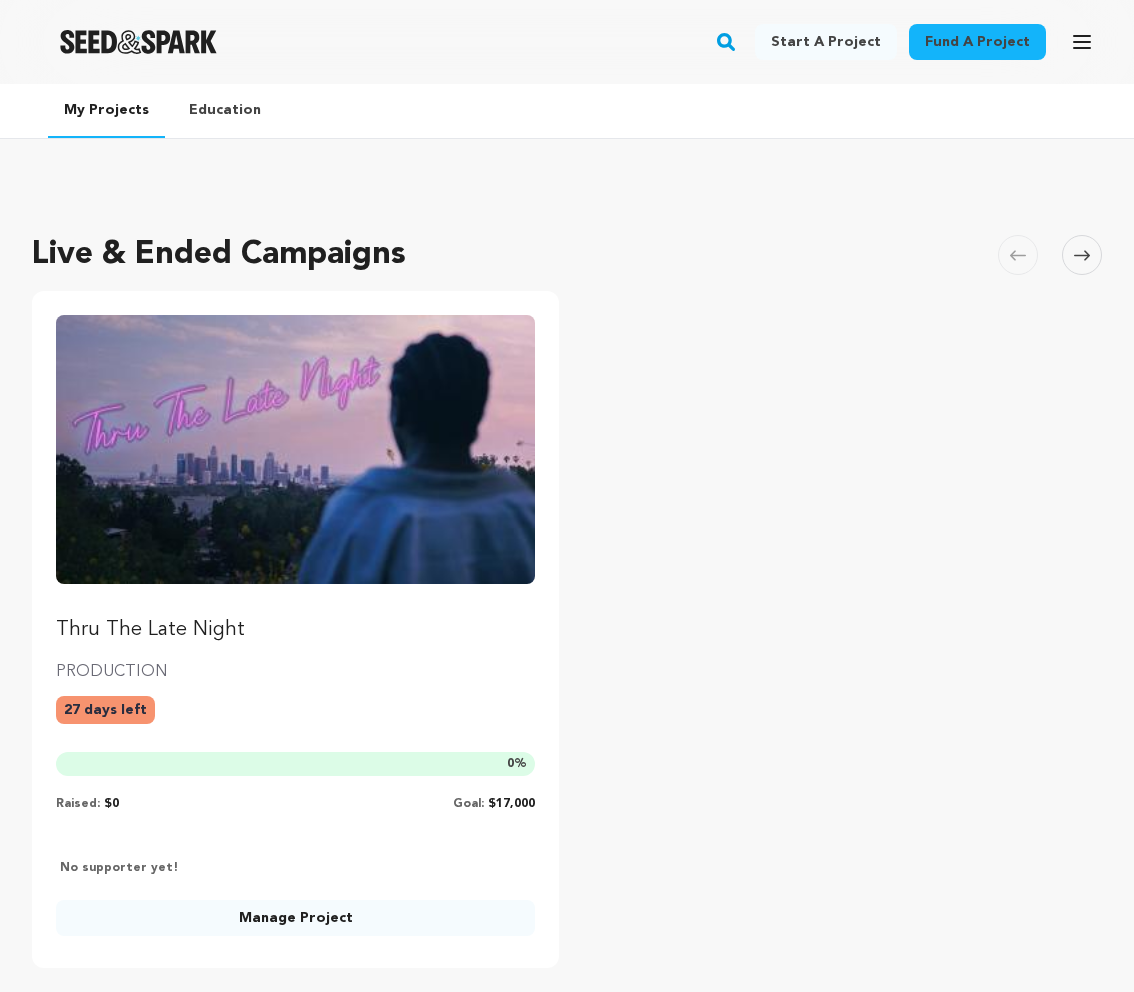 scroll, scrollTop: 0, scrollLeft: 0, axis: both 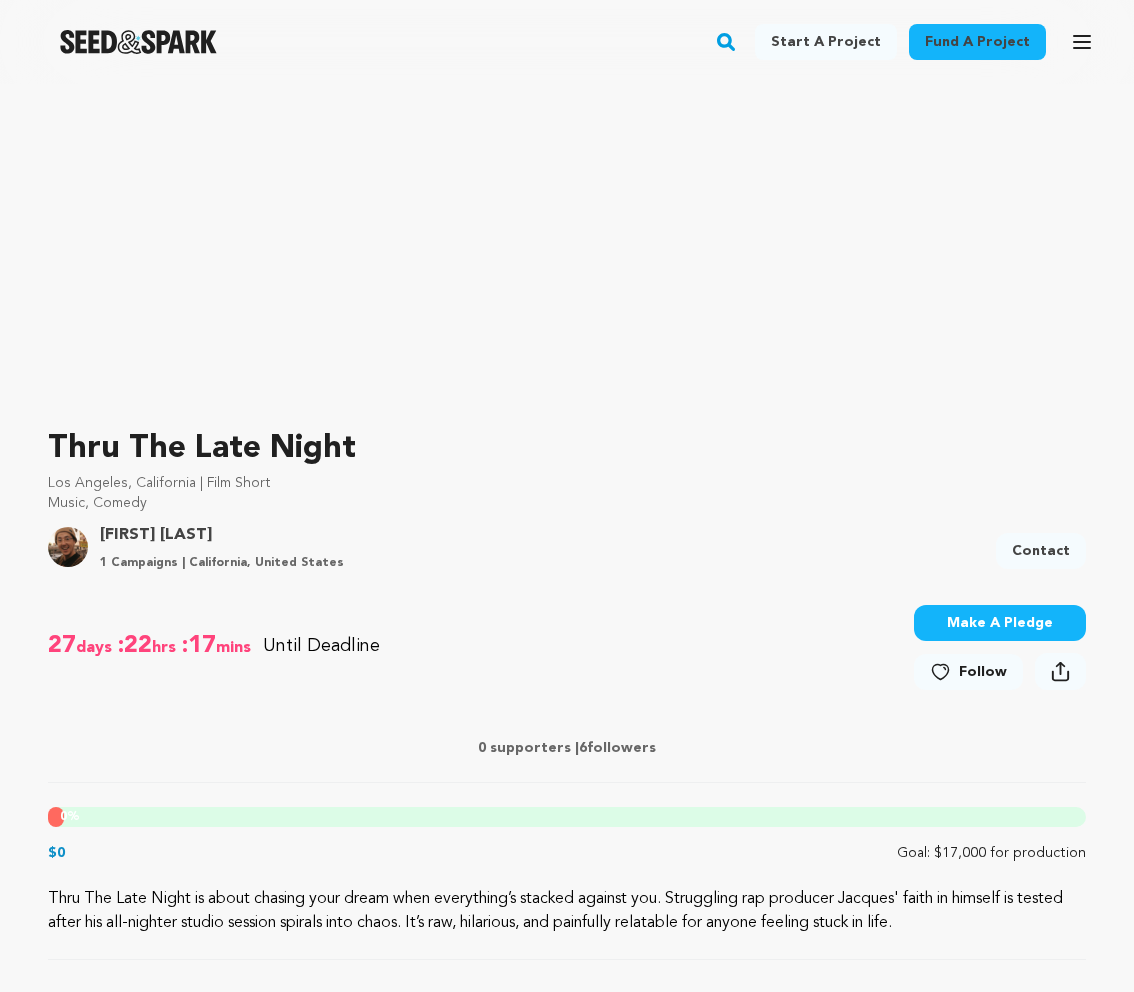 click on "Follow" at bounding box center (983, 672) 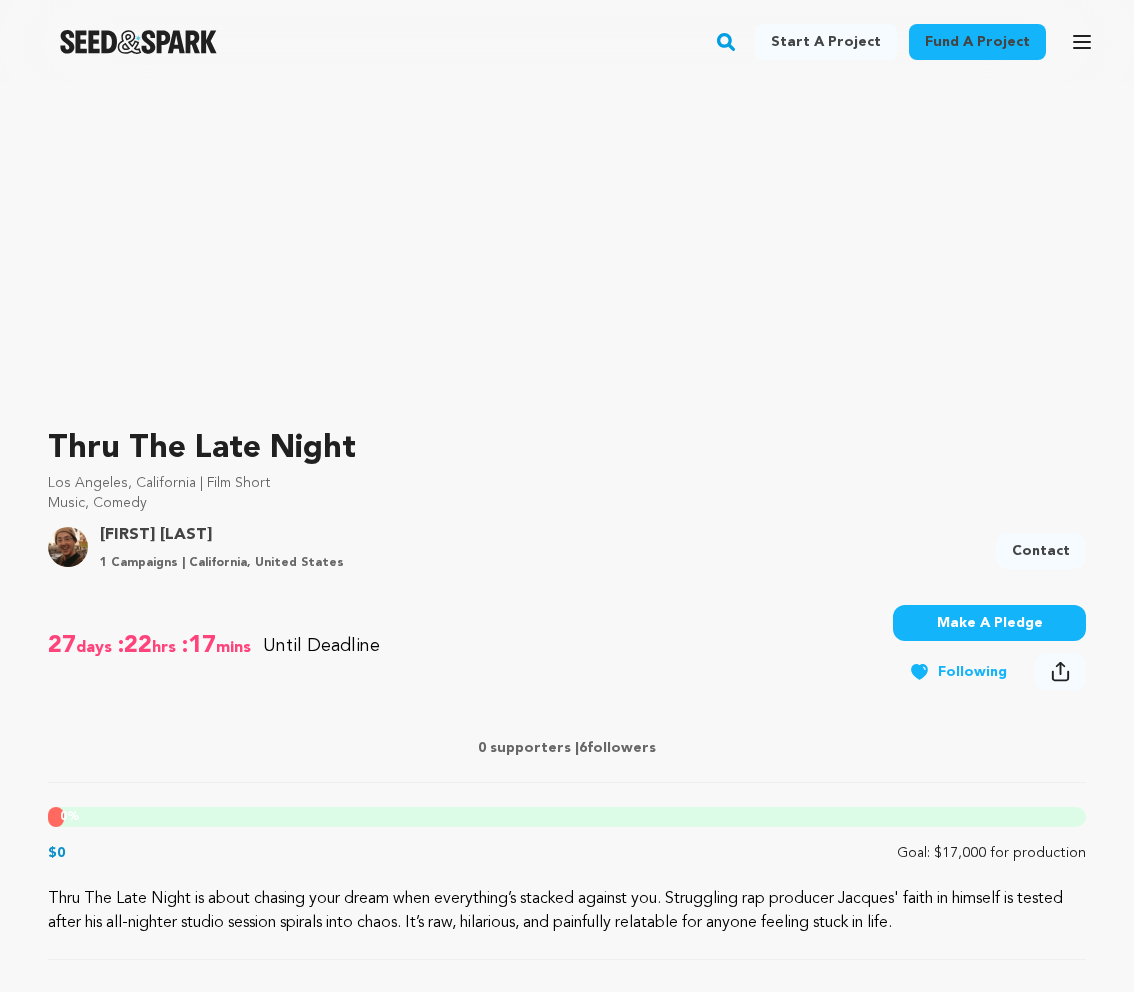 click 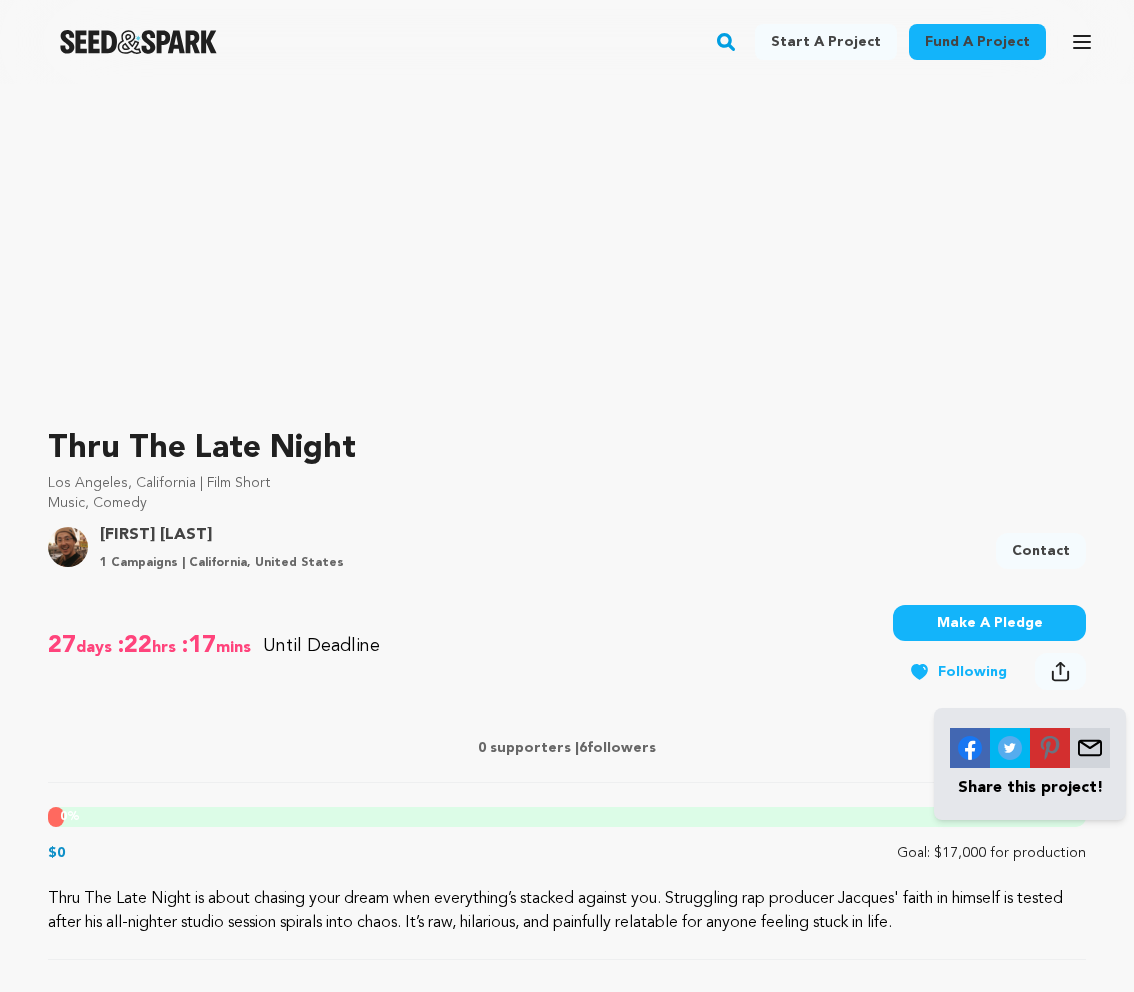 click on "27
days
:22
hrs
:17
mins
Until Deadline
0%
$0
6" at bounding box center (567, 688) 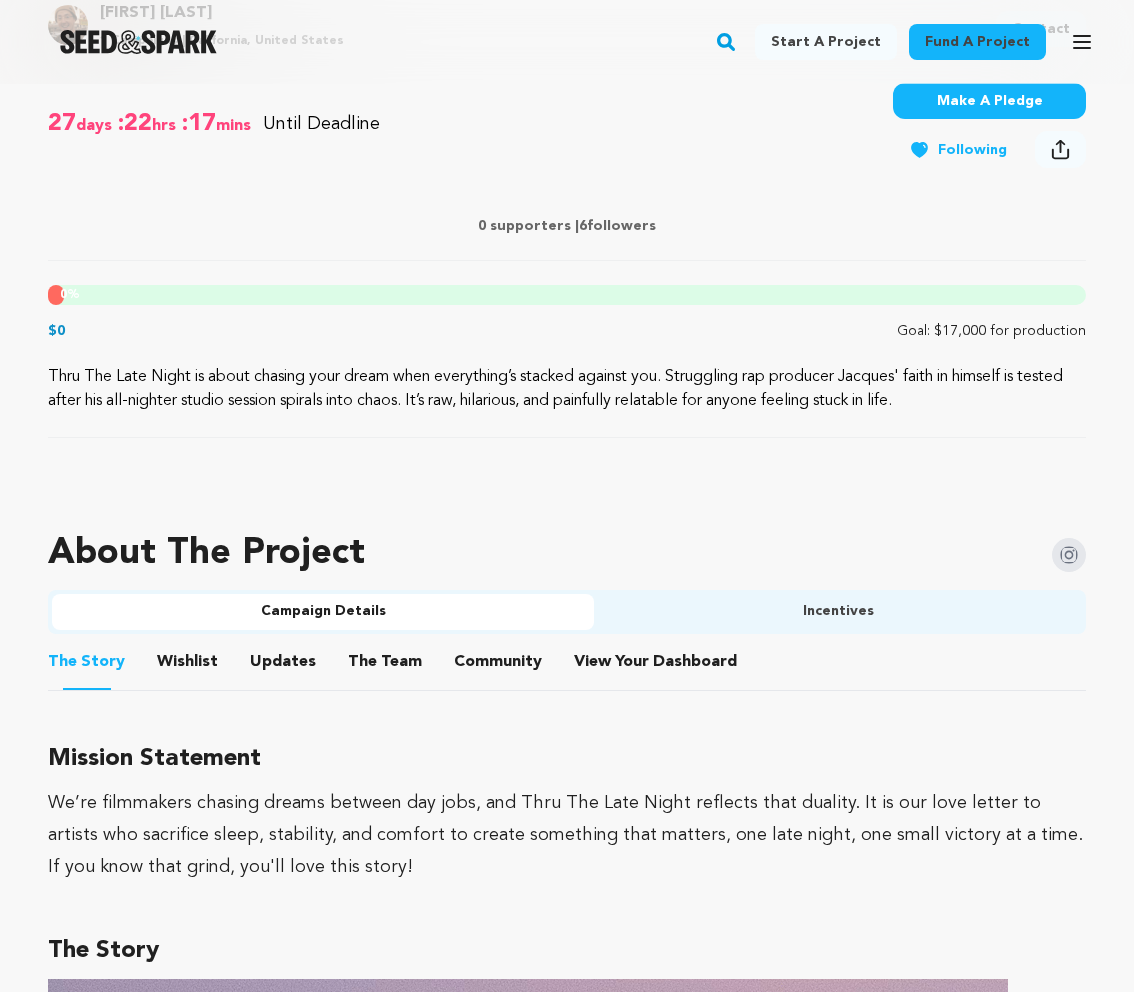 scroll, scrollTop: 798, scrollLeft: 0, axis: vertical 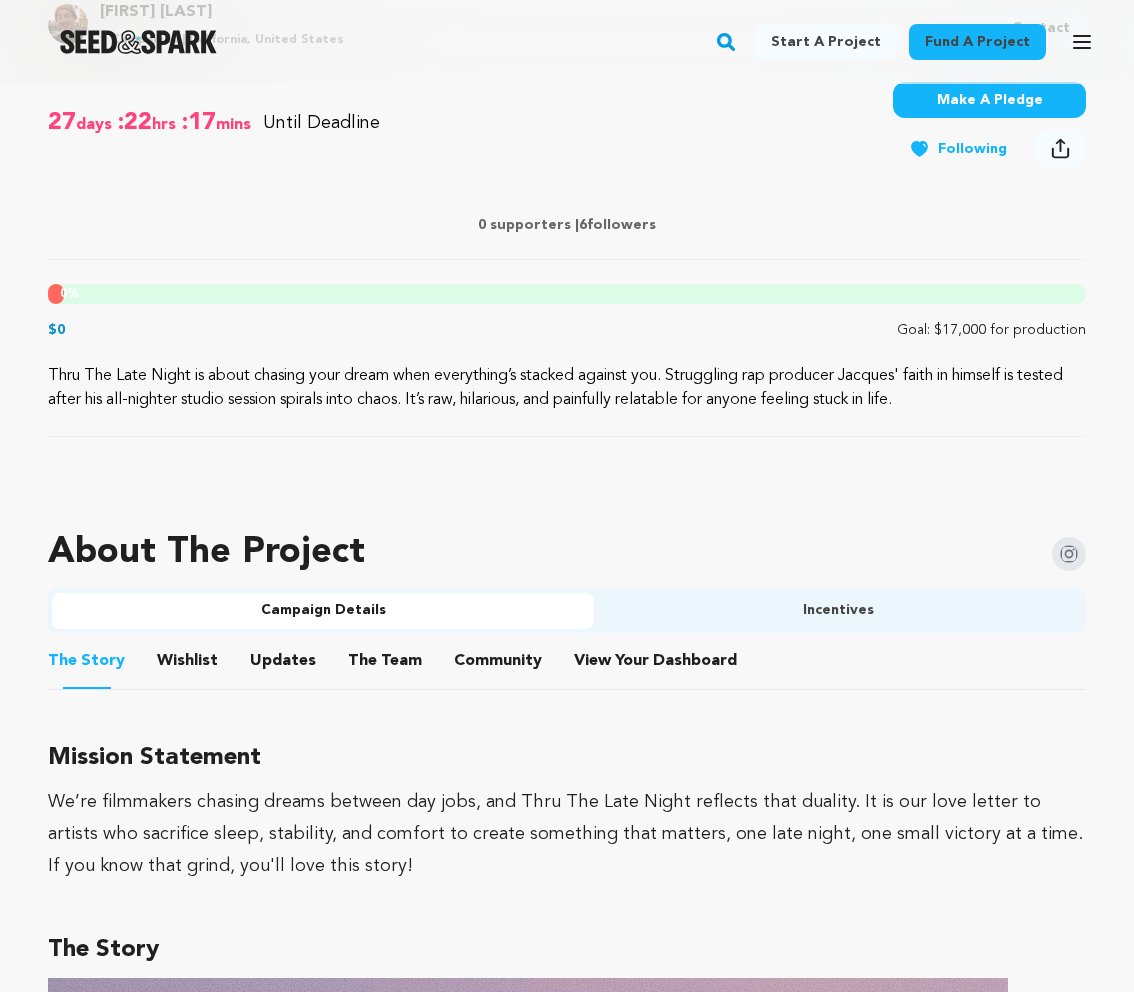 click on "The Team" at bounding box center (385, 665) 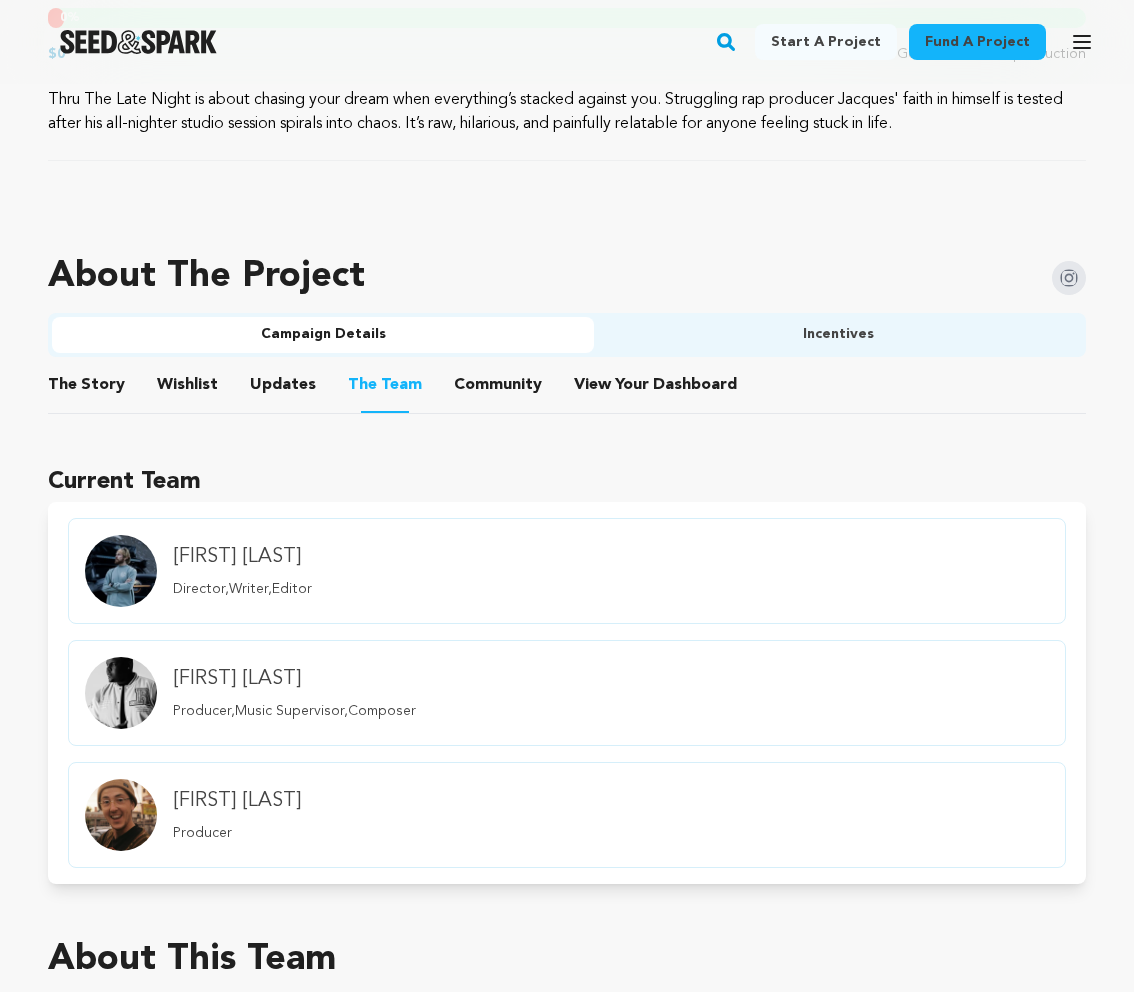 scroll, scrollTop: 1075, scrollLeft: 0, axis: vertical 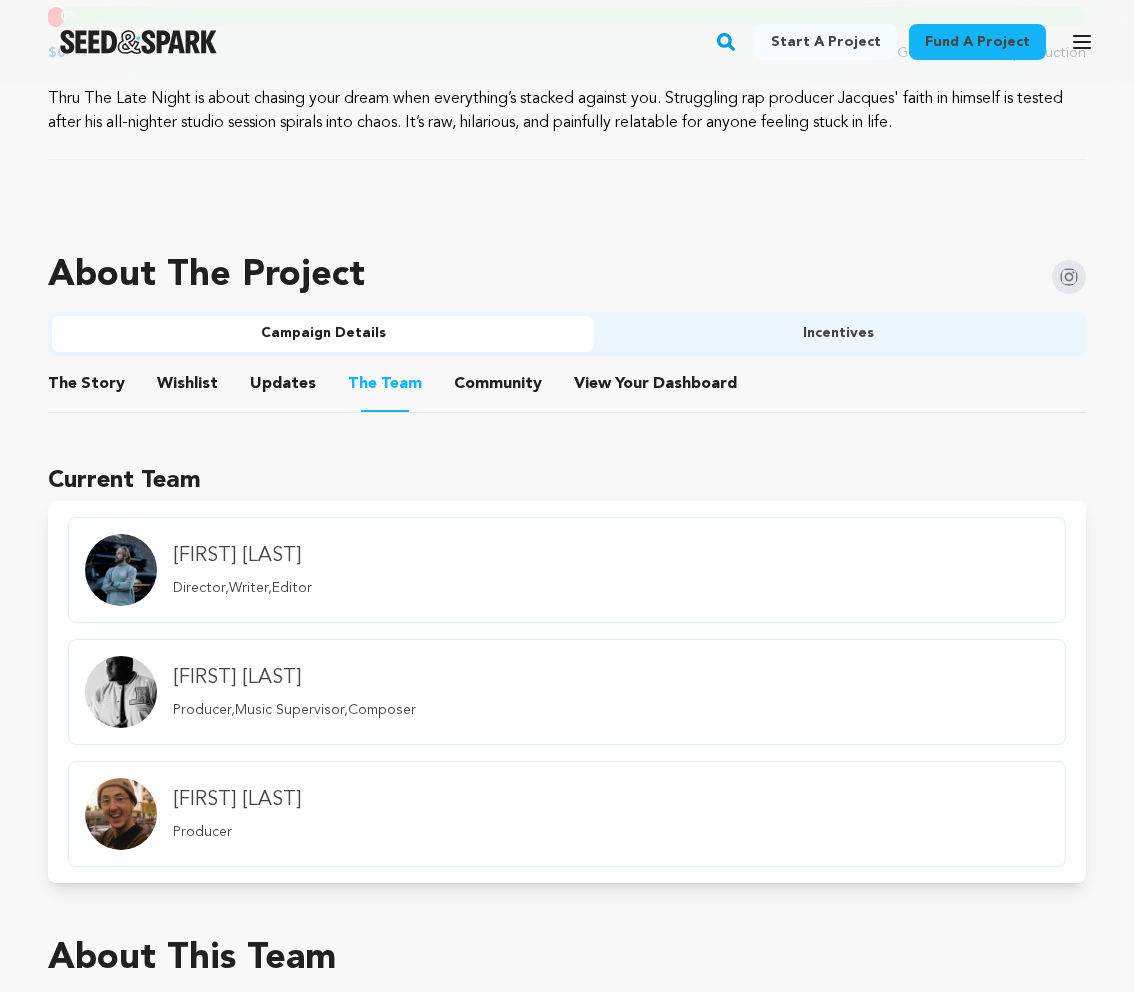 click on "The Story" at bounding box center [87, 388] 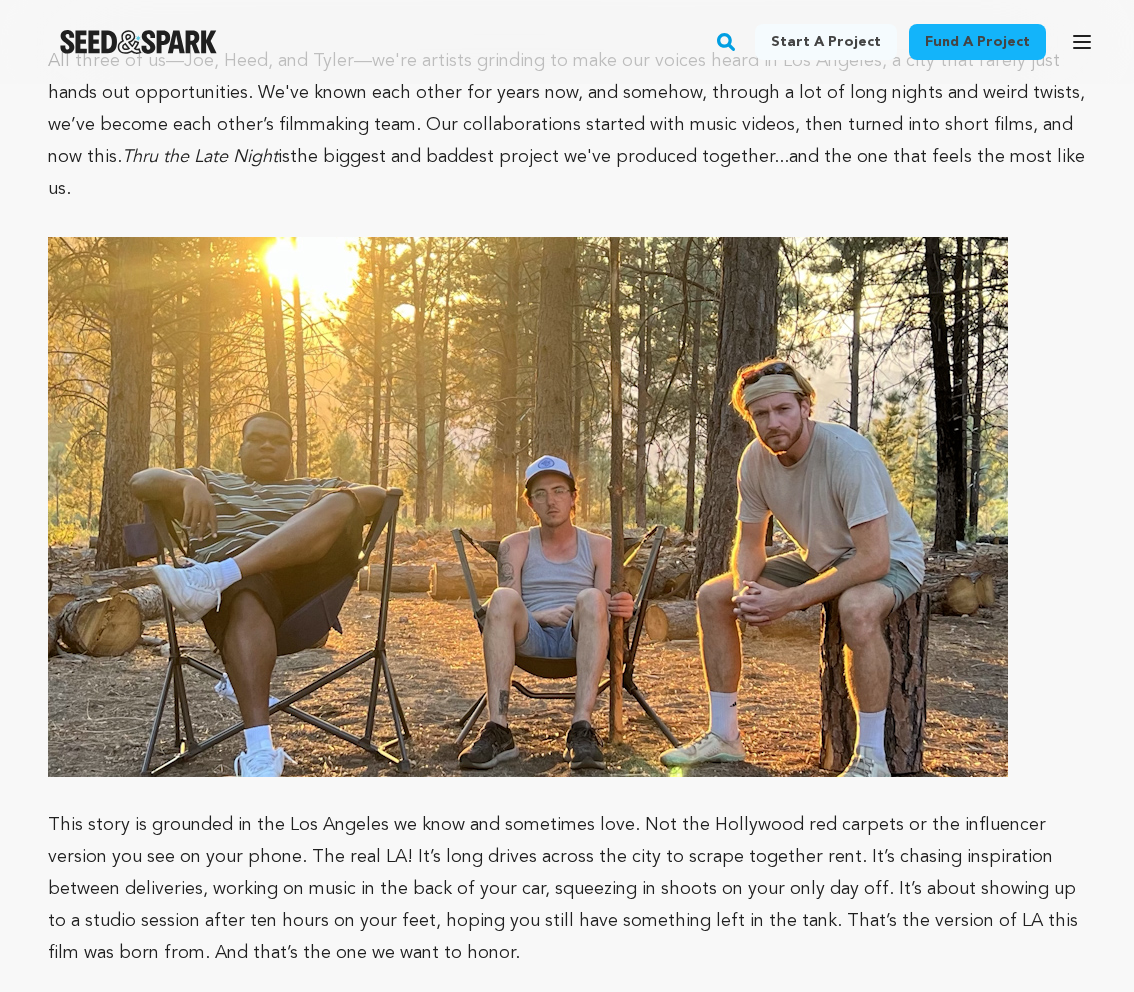 scroll, scrollTop: 4596, scrollLeft: 0, axis: vertical 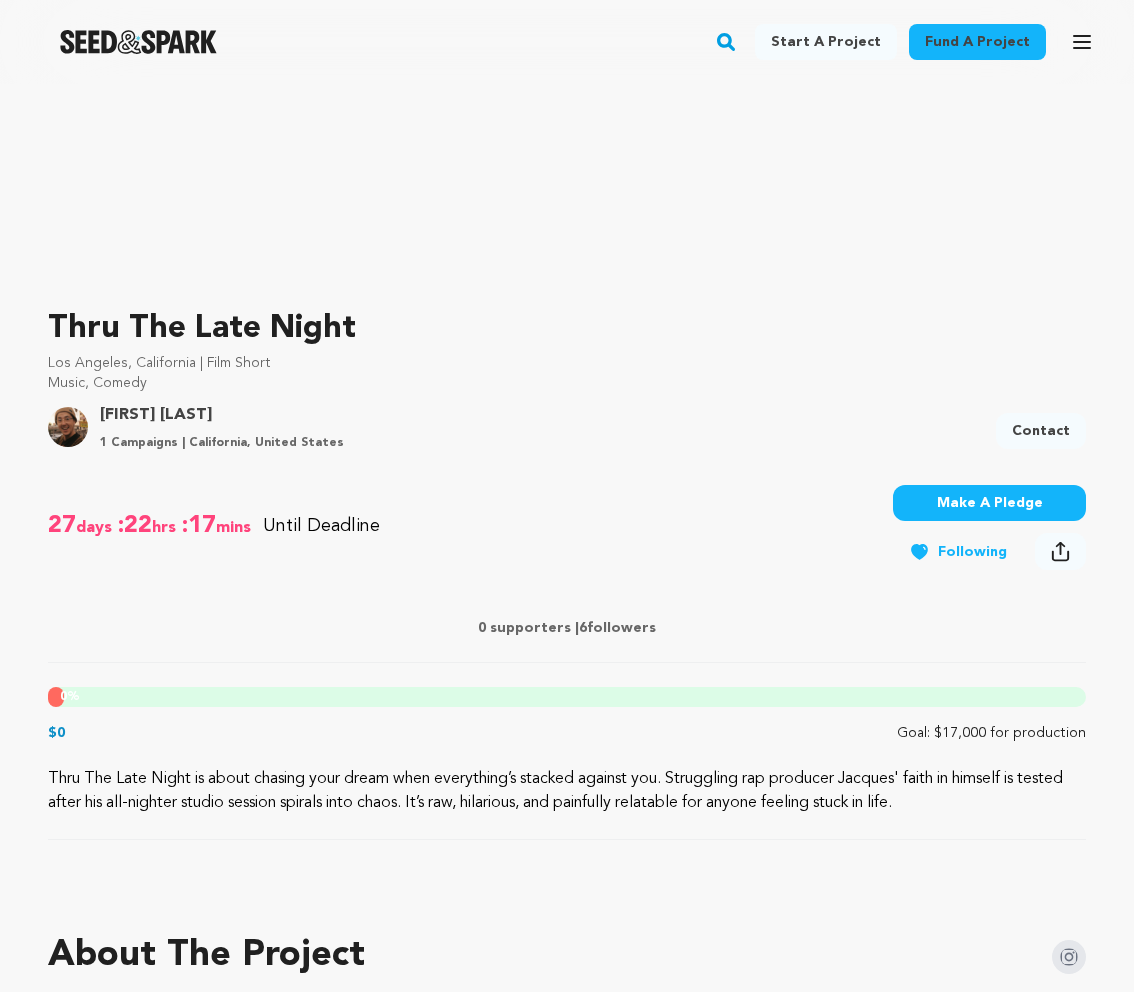 click 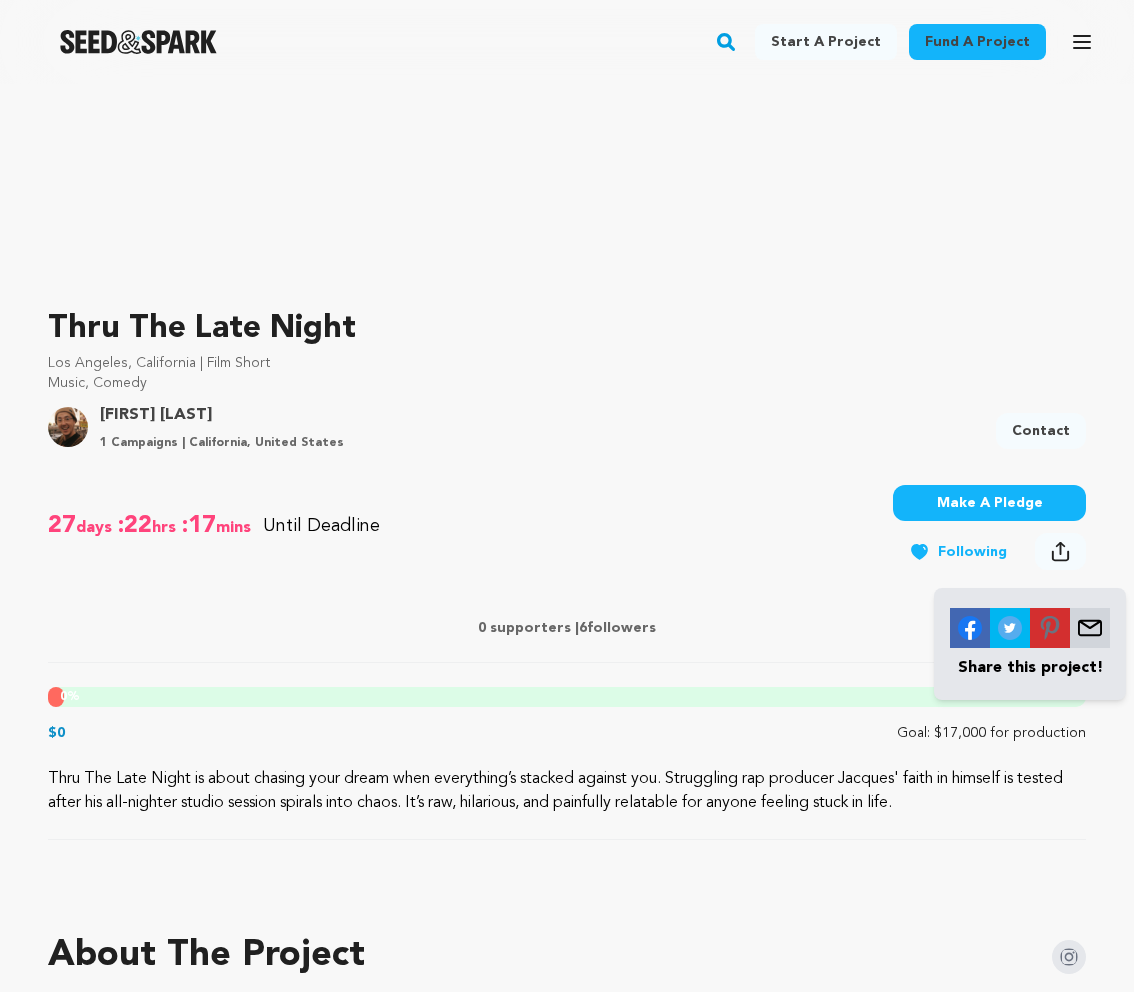 click on "Share this project!" at bounding box center [1030, 668] 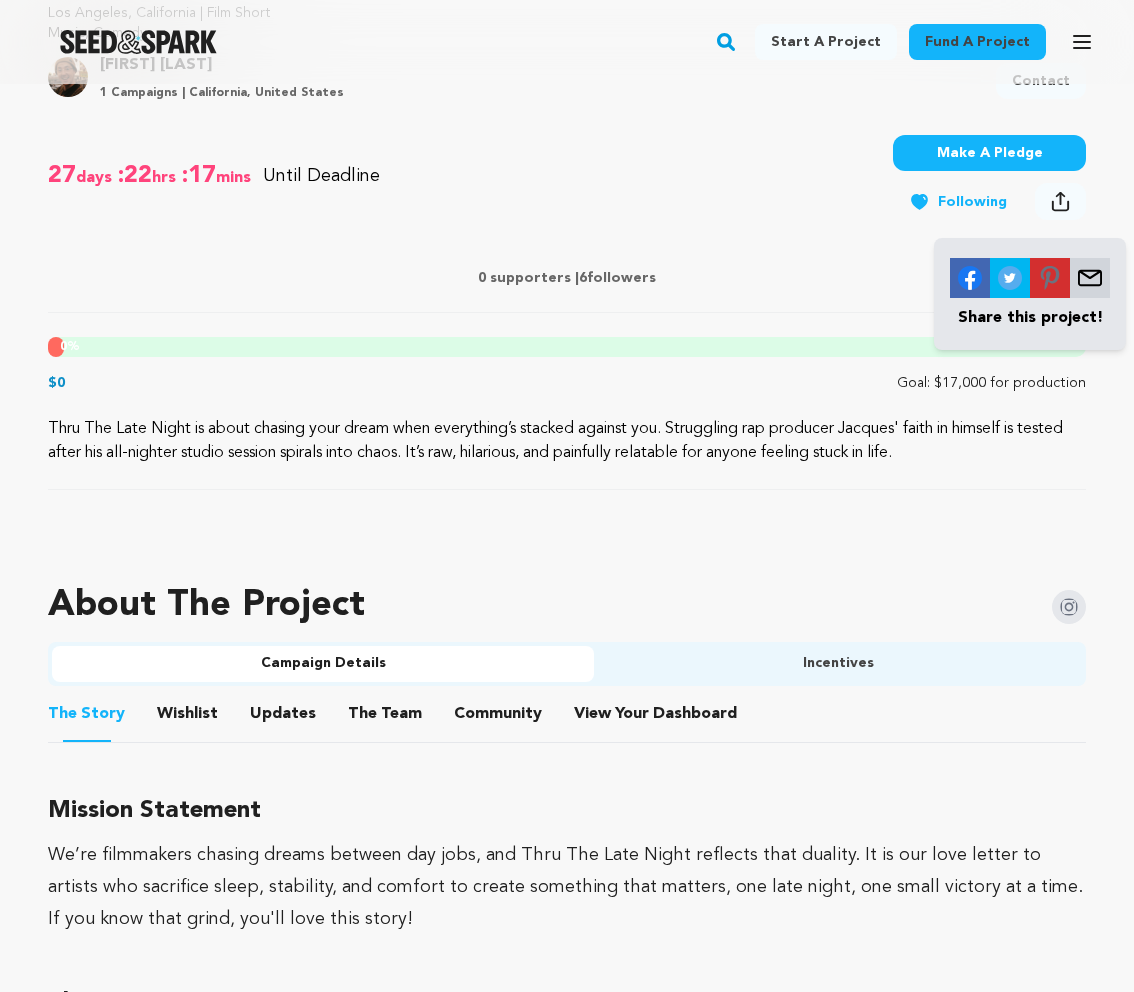 scroll, scrollTop: 741, scrollLeft: 0, axis: vertical 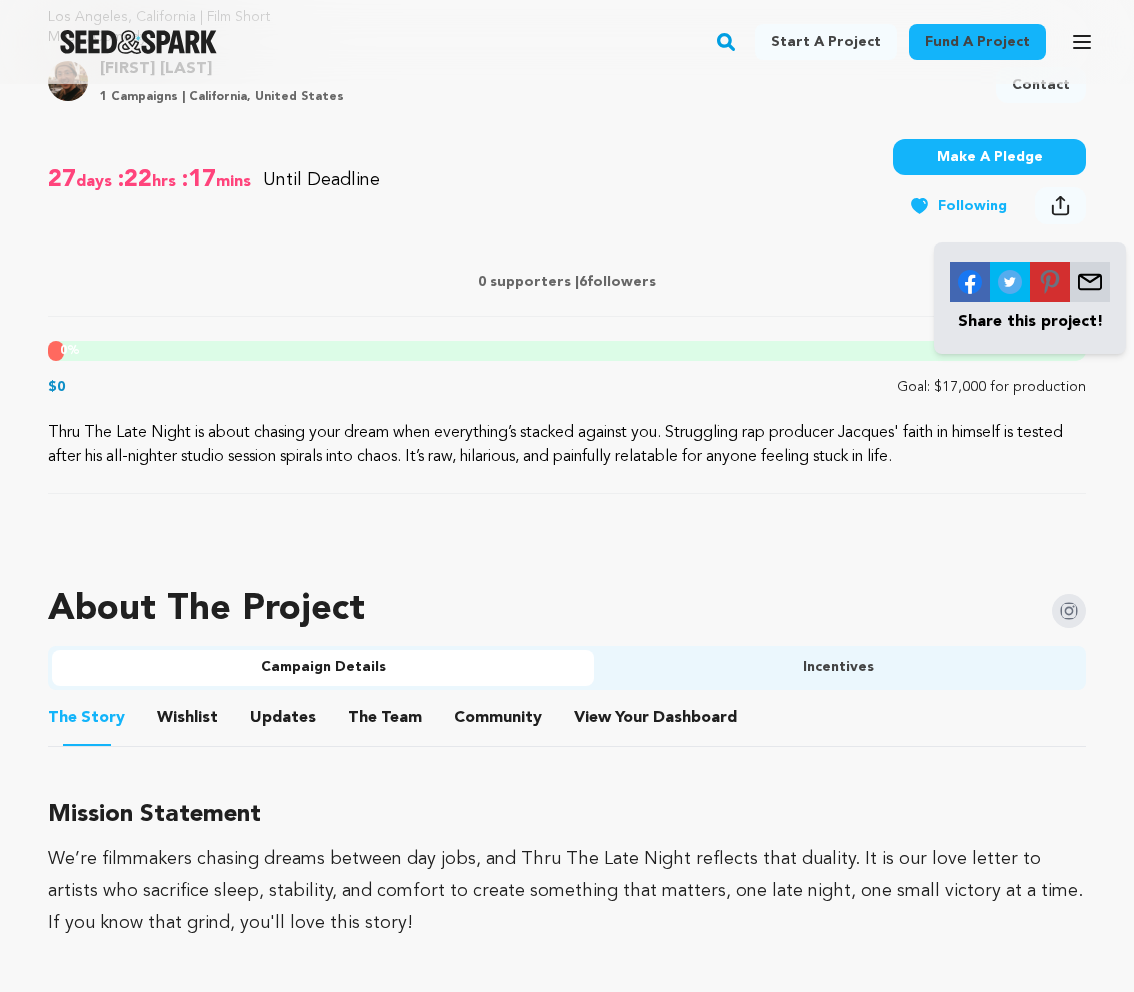 click on "Share this project!" at bounding box center [1030, 322] 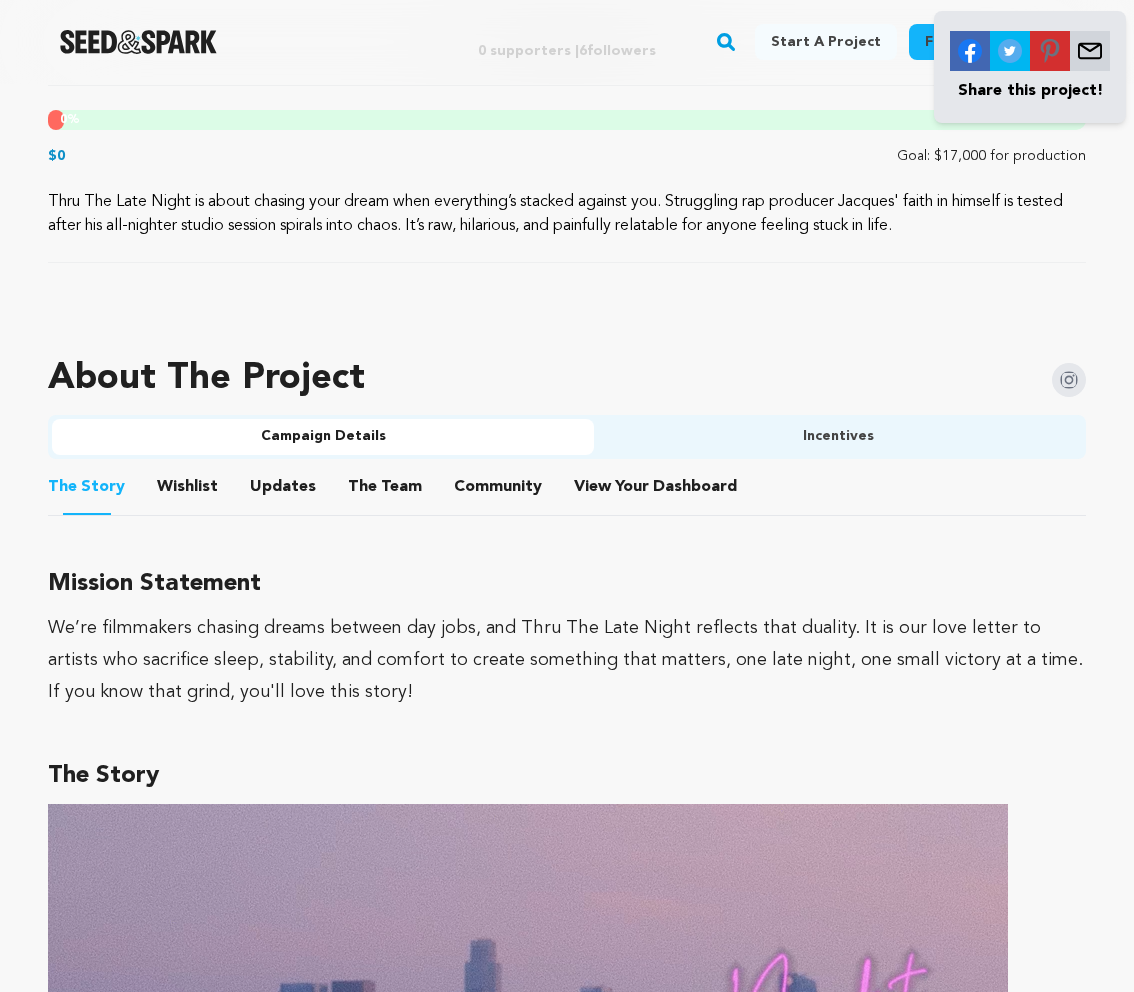 scroll, scrollTop: 970, scrollLeft: 0, axis: vertical 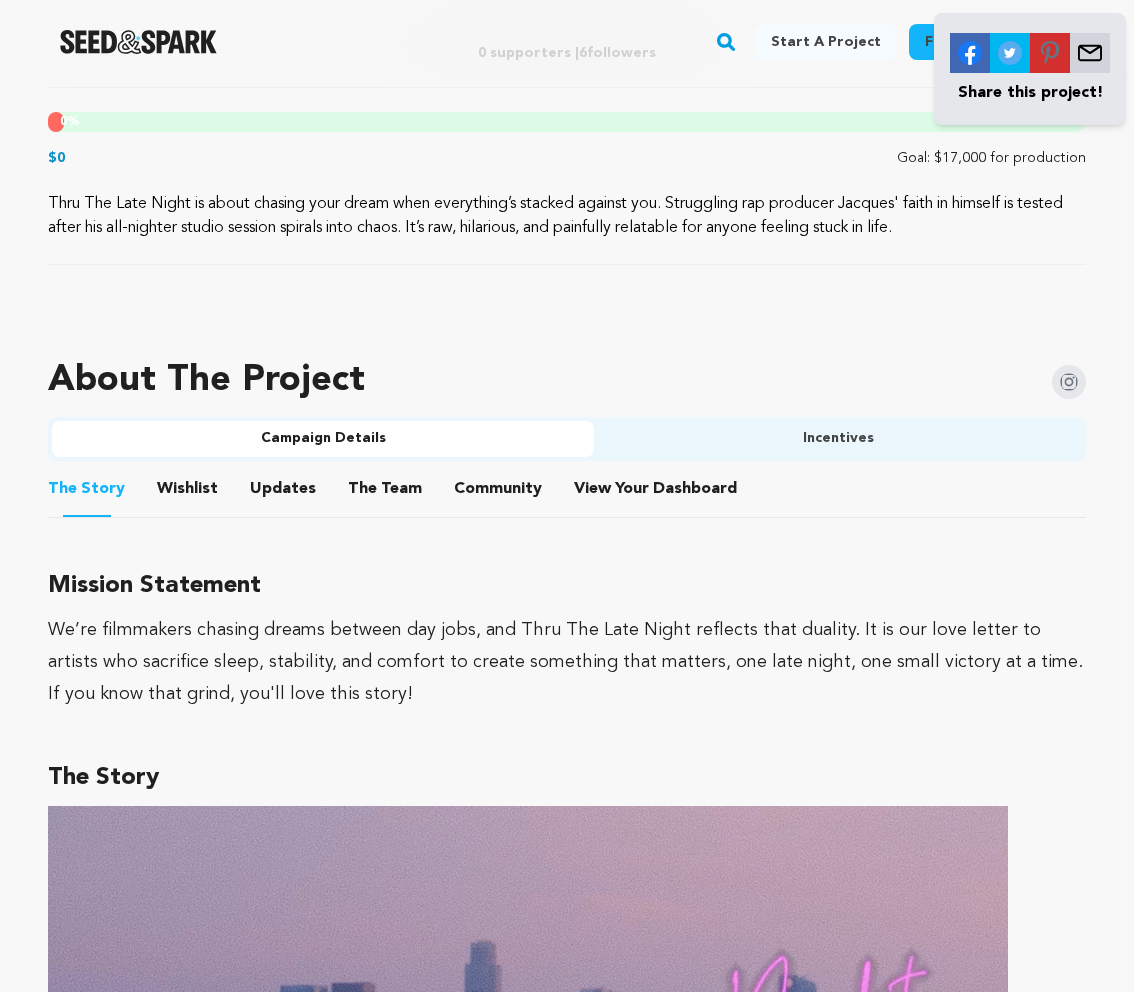 click on "Incentives" at bounding box center [838, 439] 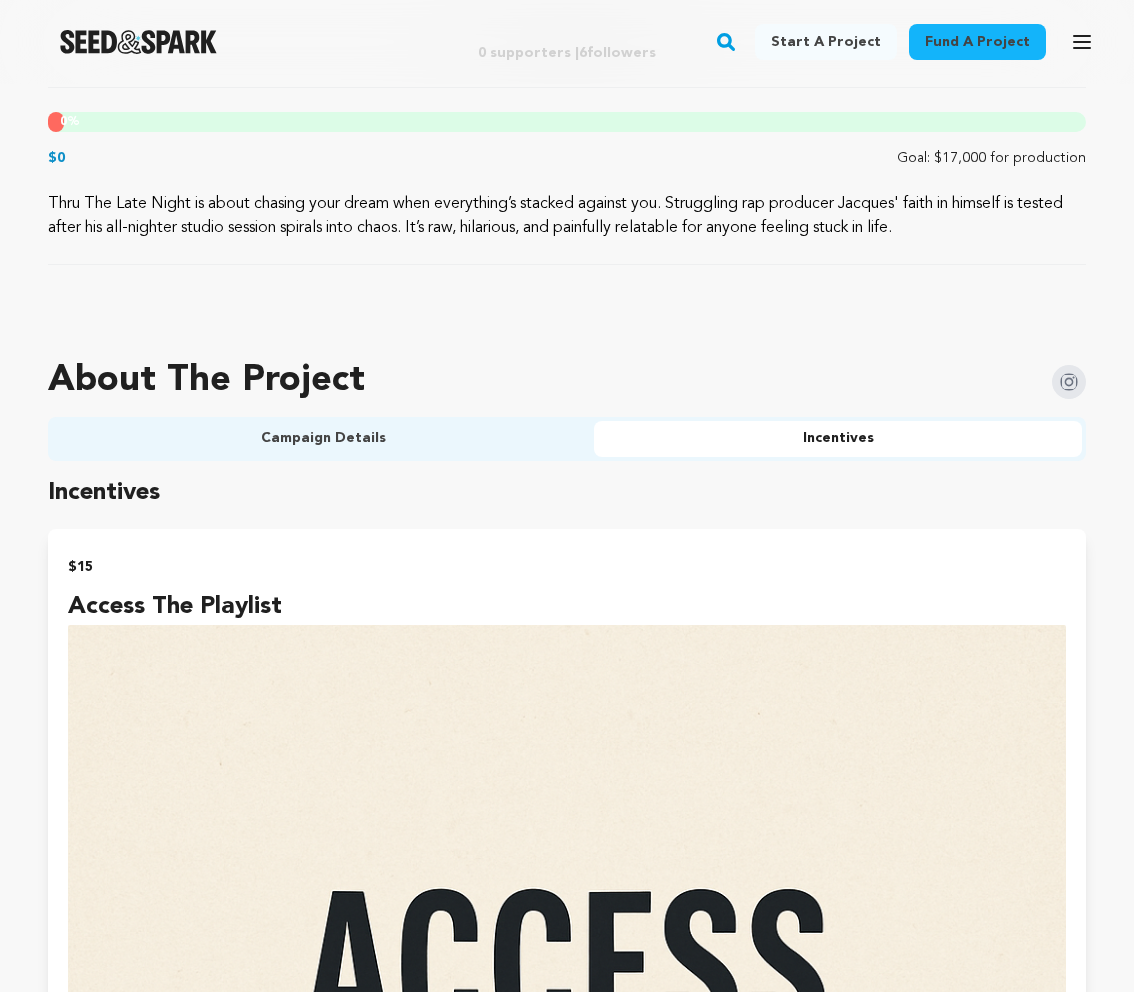 click on "Campaign Details" at bounding box center (323, 439) 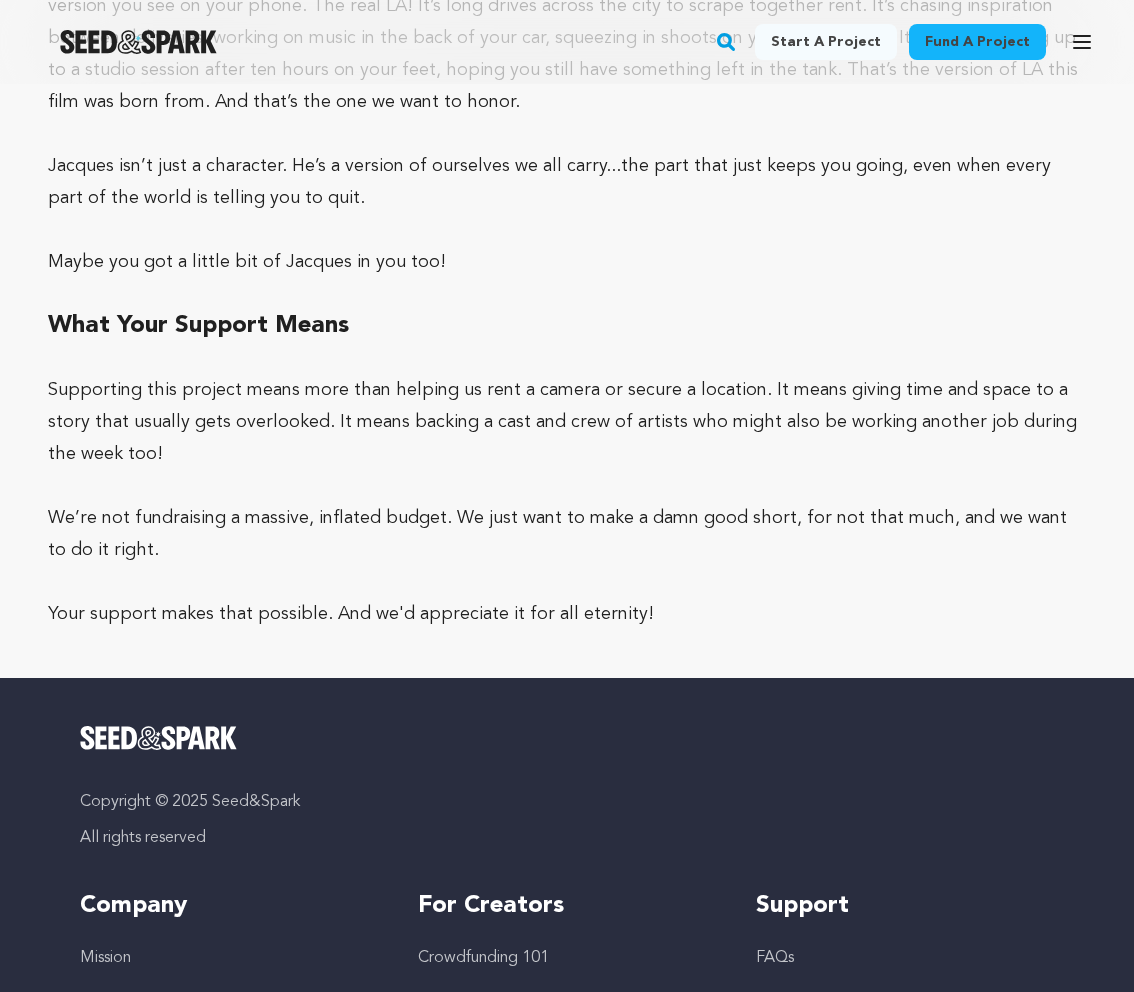 scroll, scrollTop: 5024, scrollLeft: 0, axis: vertical 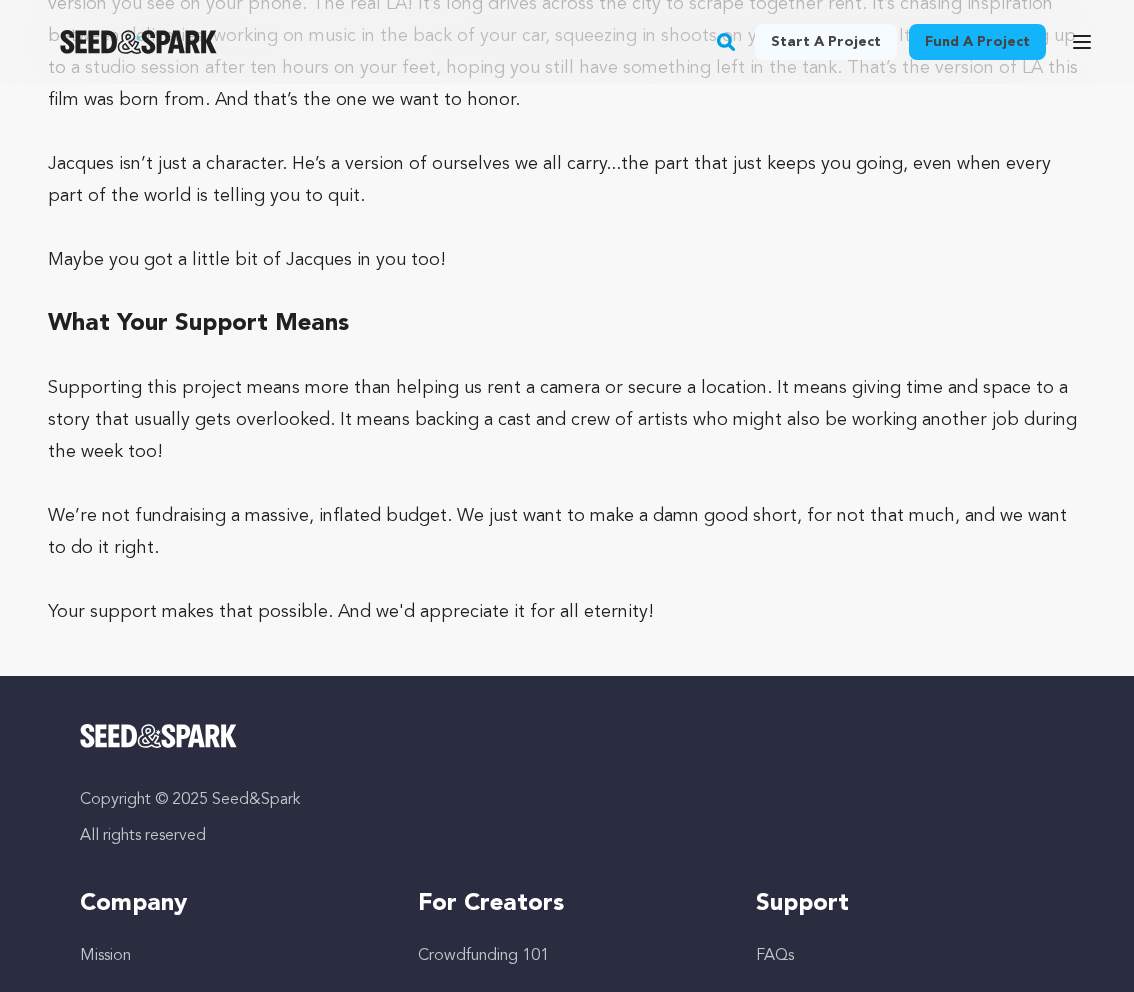 click on "We’re not fundraising a massive, inflated budget. We just want to make a damn good short, for not that much, and we want to do it right." at bounding box center (567, 532) 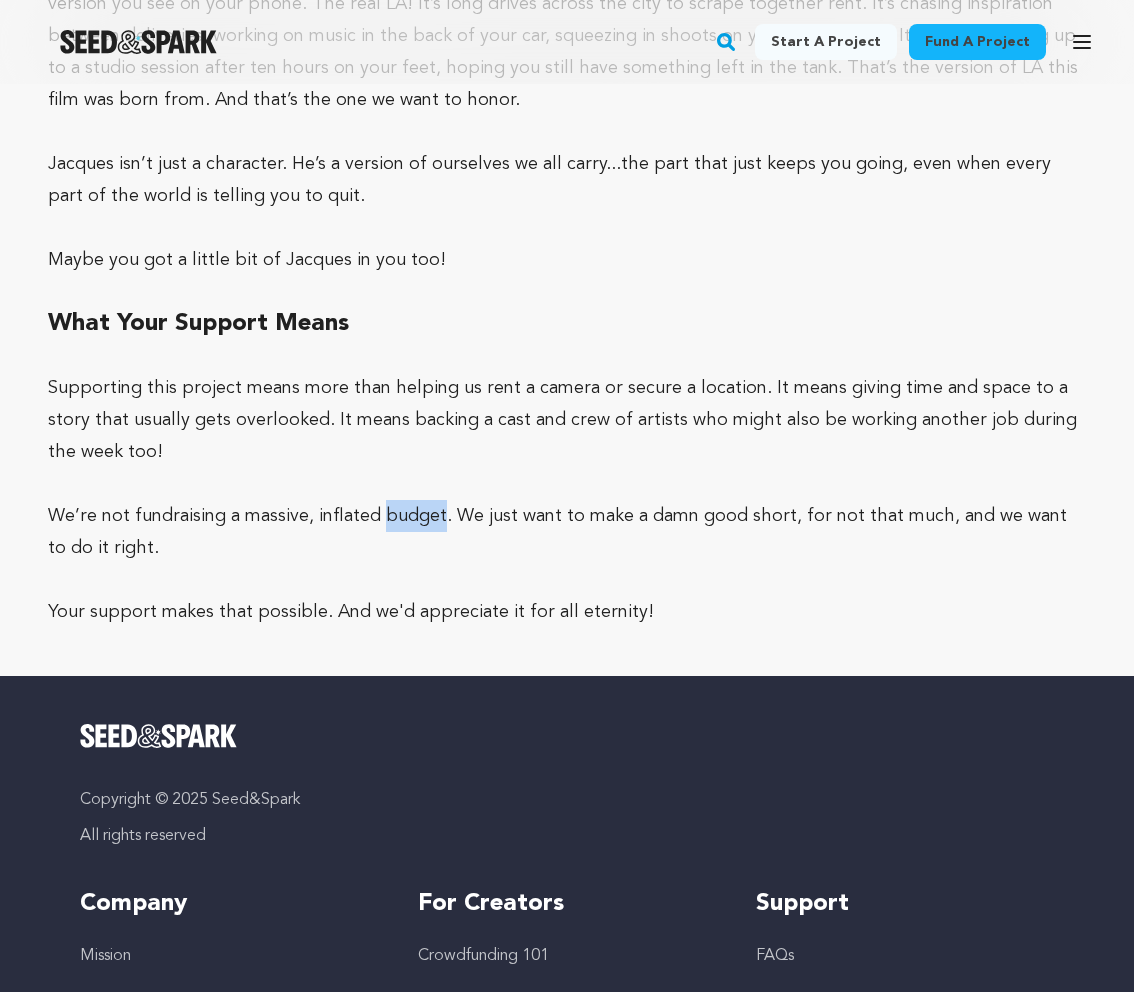 click on "We’re not fundraising a massive, inflated budget. We just want to make a damn good short, for not that much, and we want to do it right." at bounding box center [567, 532] 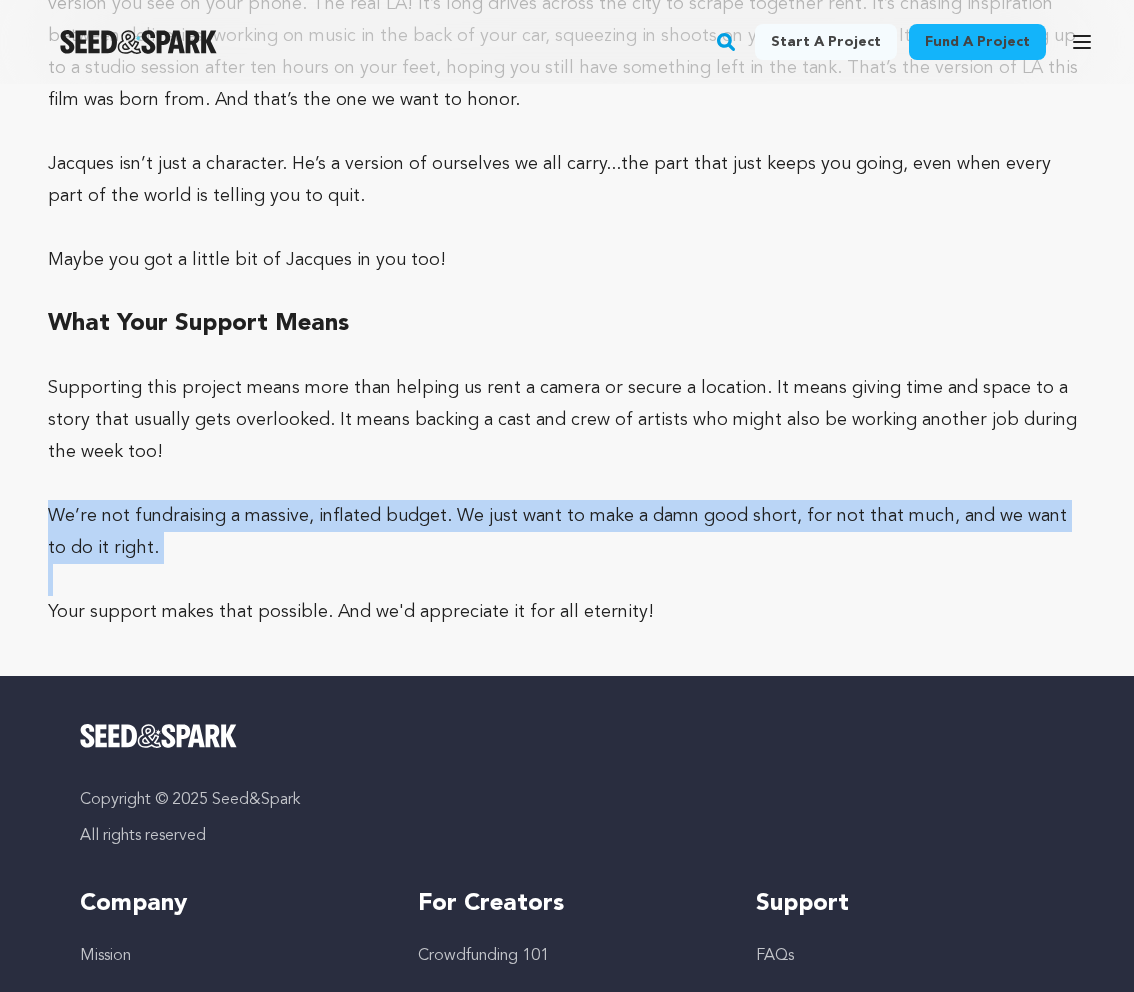 click on "We’re not fundraising a massive, inflated budget. We just want to make a damn good short, for not that much, and we want to do it right." at bounding box center (567, 532) 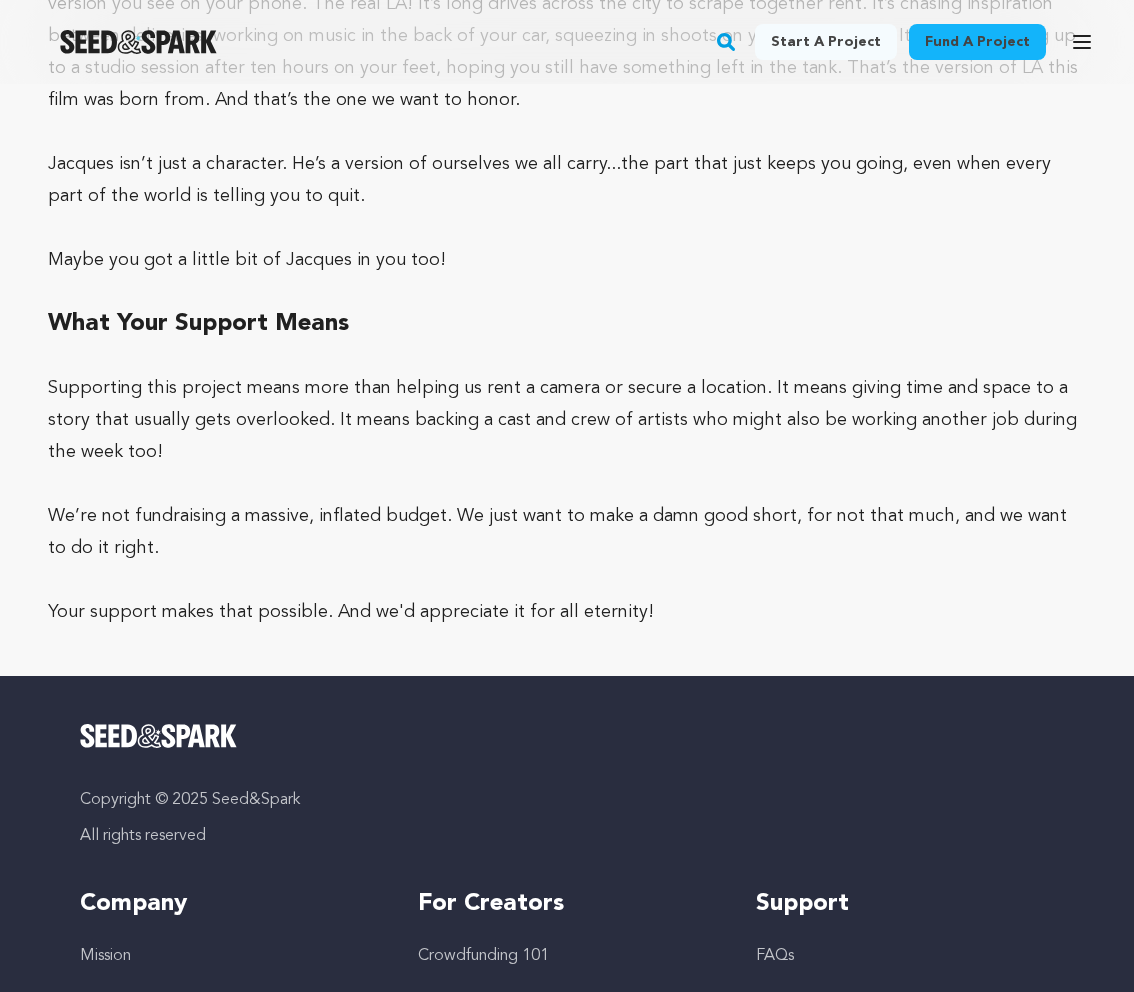click on "We’re not fundraising a massive, inflated budget. We just want to make a damn good short, for not that much, and we want to do it right." at bounding box center [567, 532] 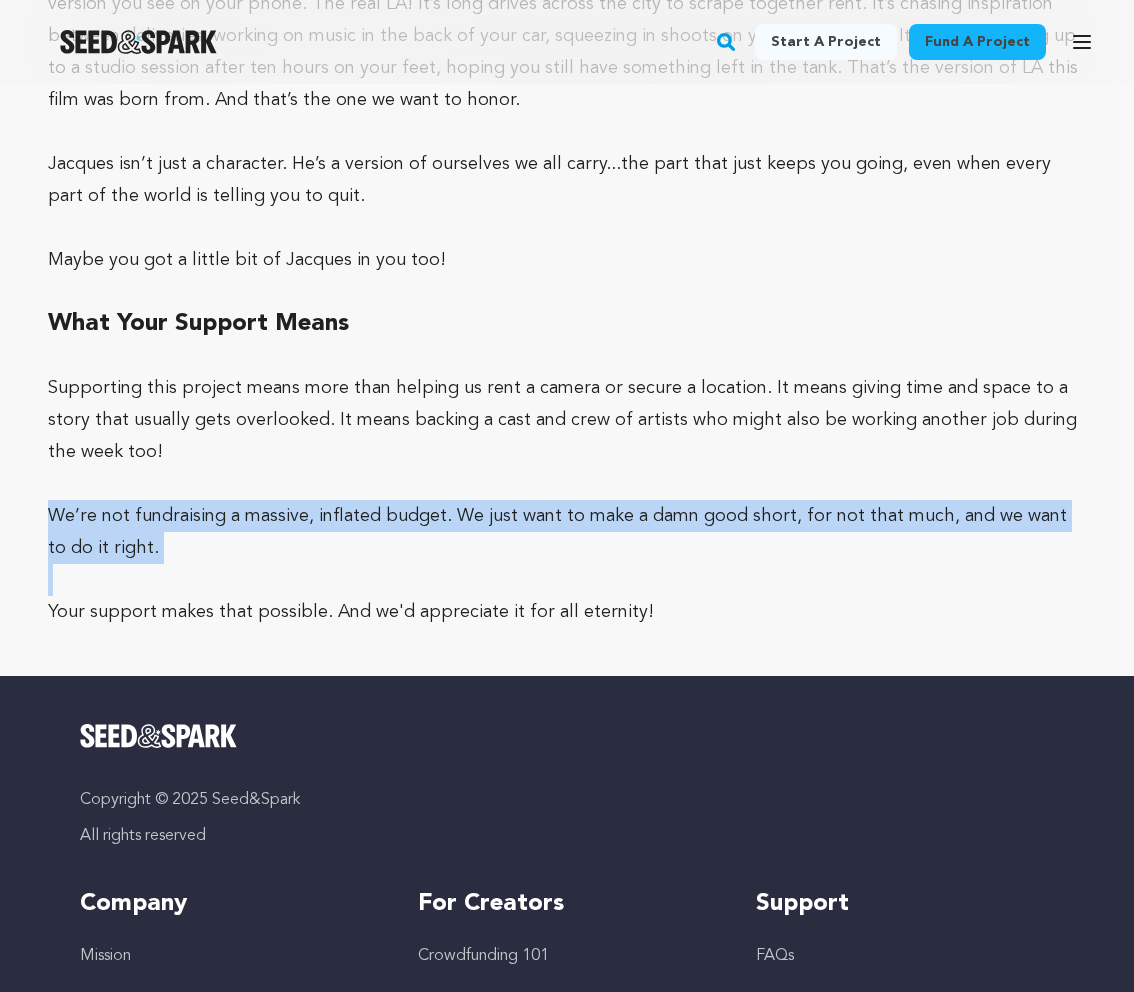 click on "We’re not fundraising a massive, inflated budget. We just want to make a damn good short, for not that much, and we want to do it right." at bounding box center [567, 532] 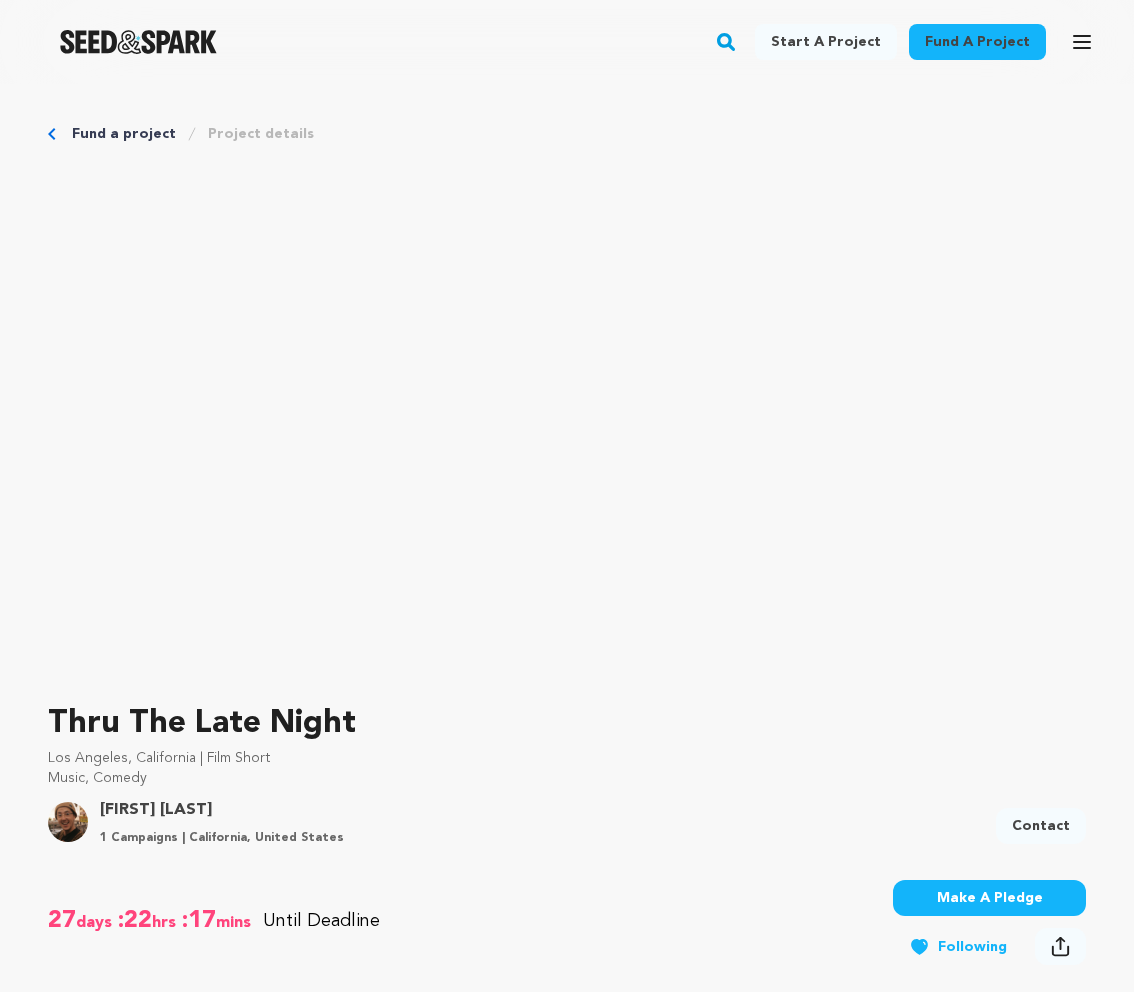 scroll, scrollTop: 0, scrollLeft: 0, axis: both 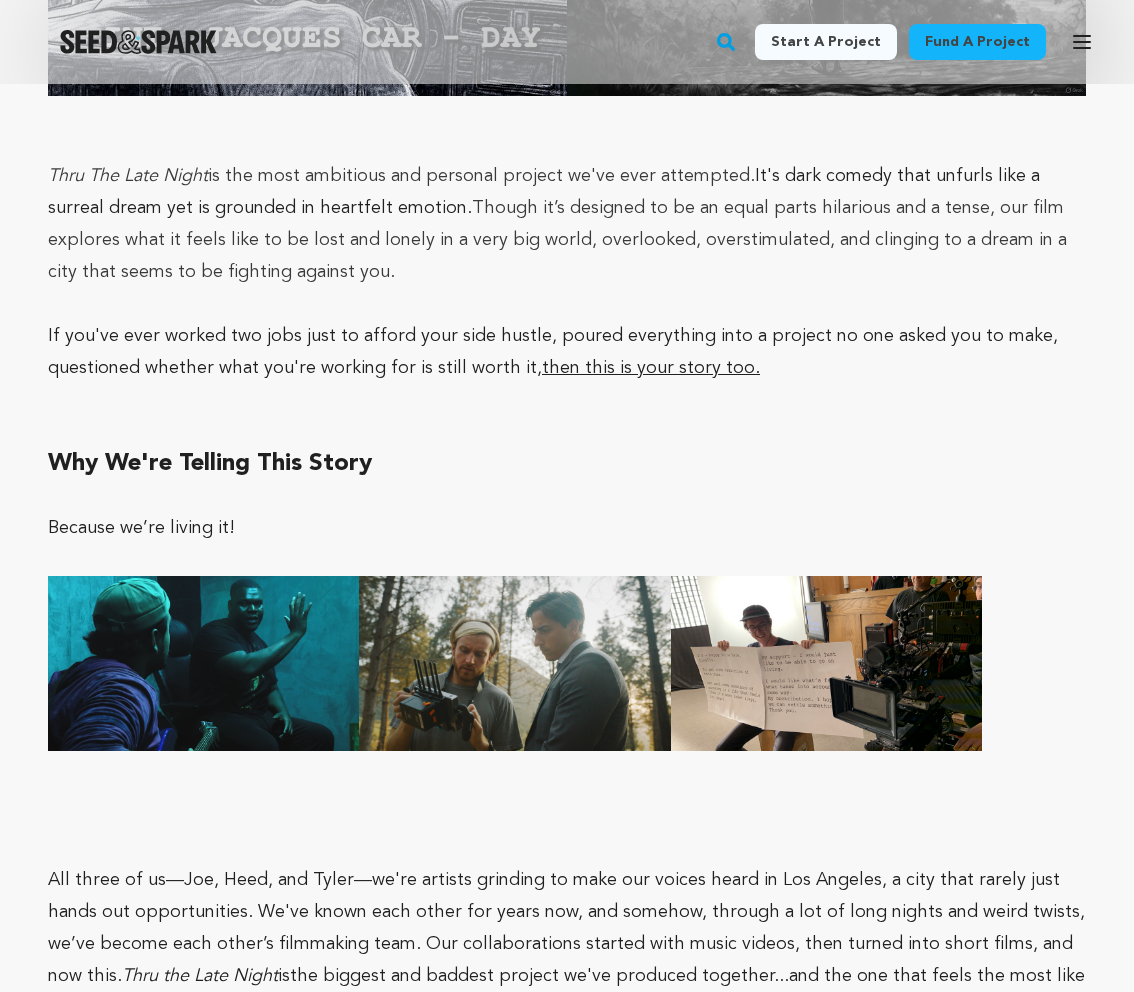 click 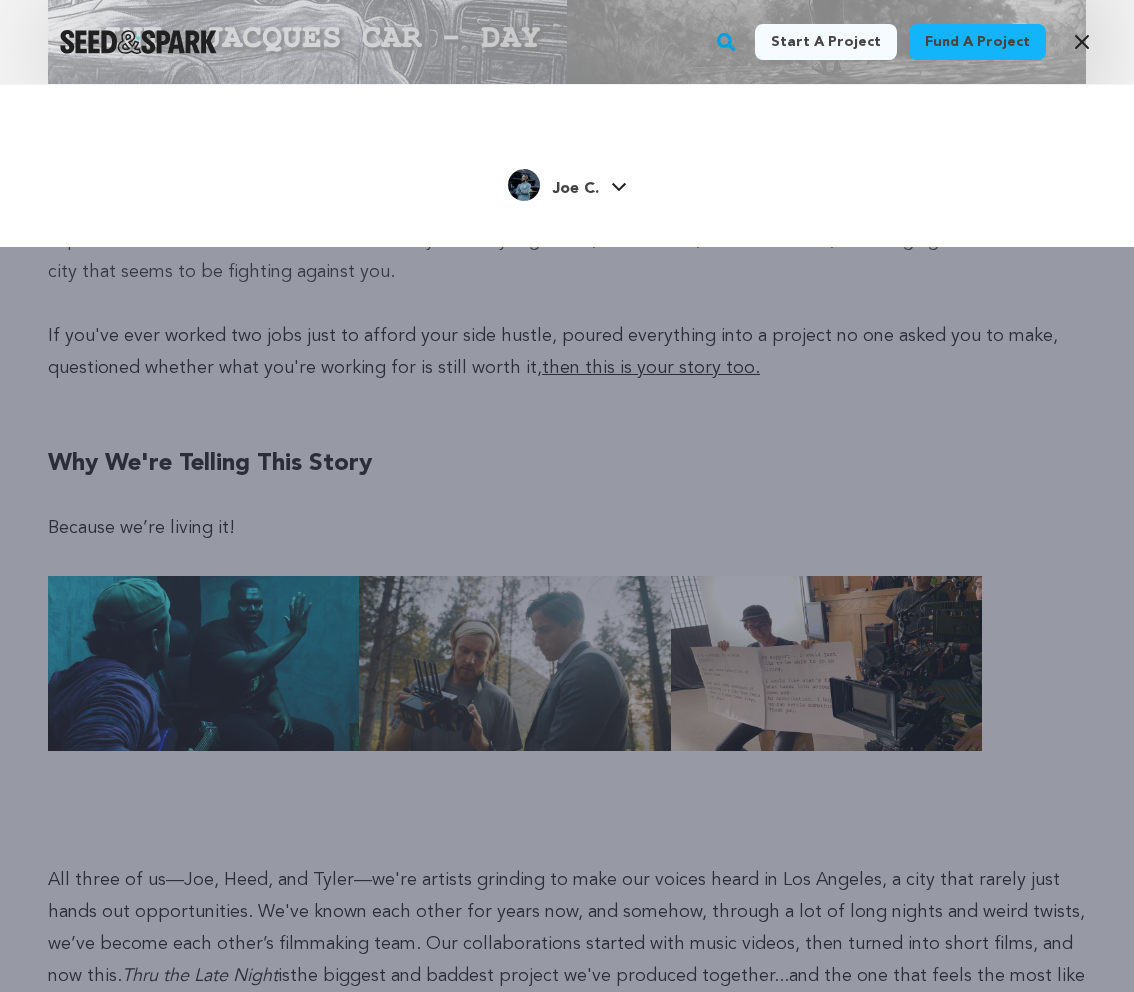 click on "Joe C.
Joe C." at bounding box center [567, 183] 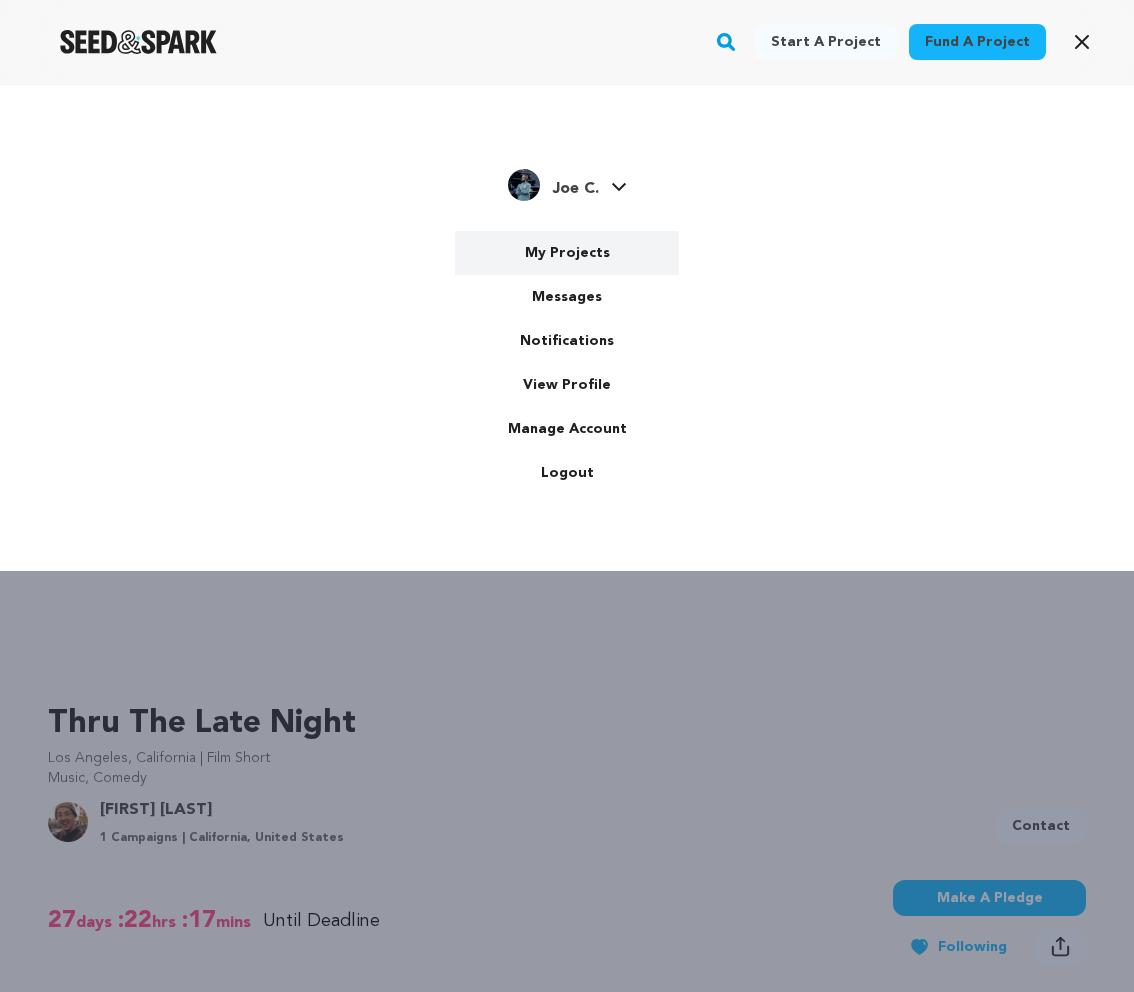 click on "My Projects" at bounding box center [567, 253] 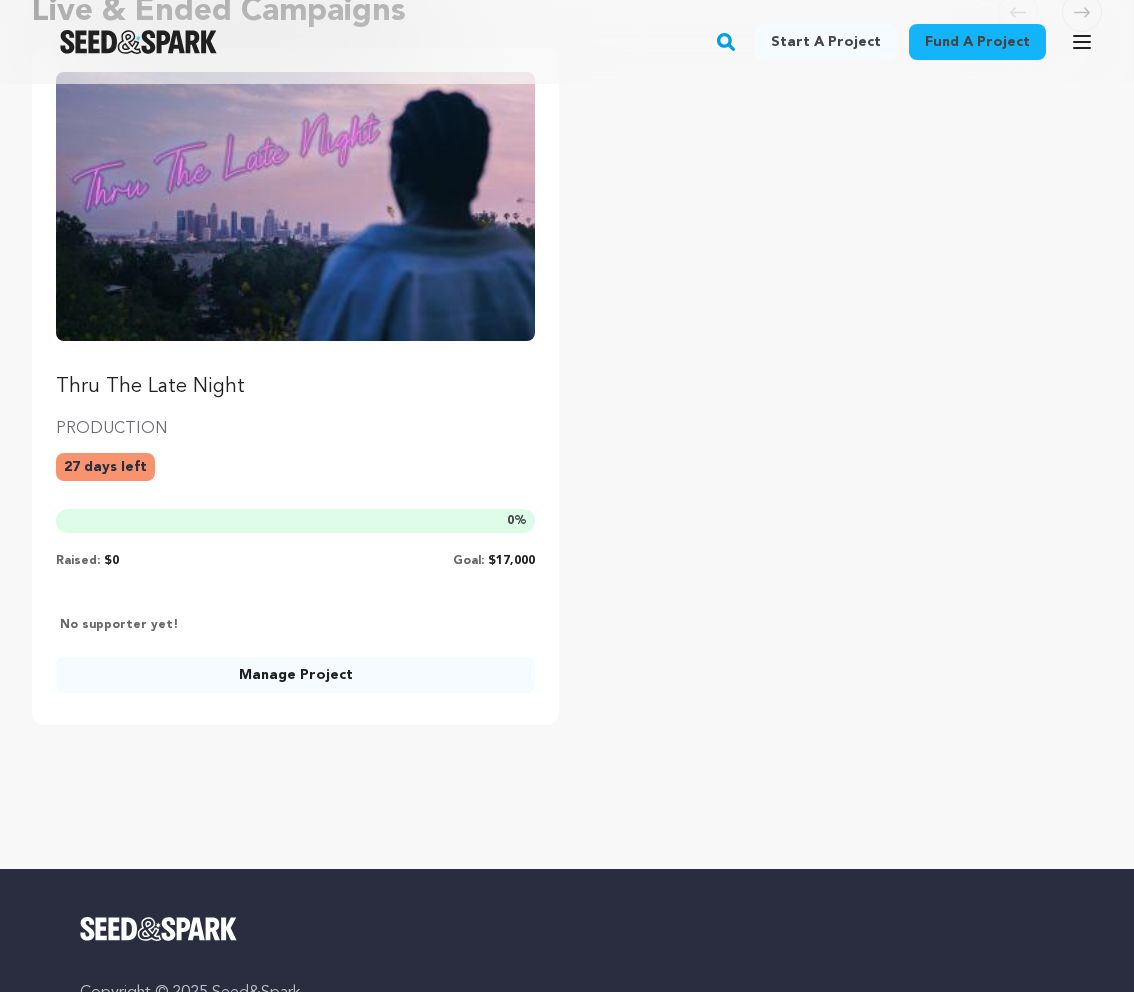 scroll, scrollTop: 320, scrollLeft: 0, axis: vertical 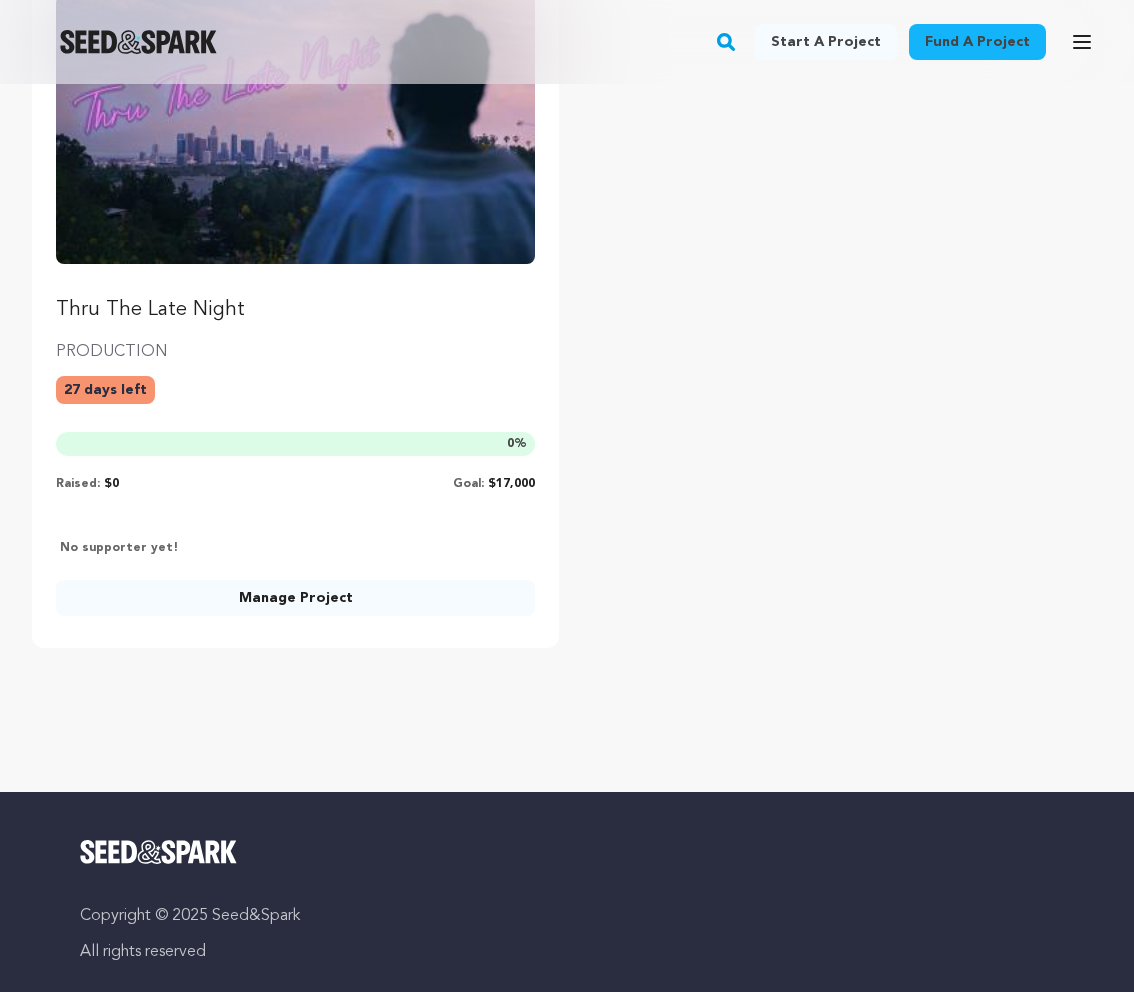 click on "Manage Project" at bounding box center (295, 598) 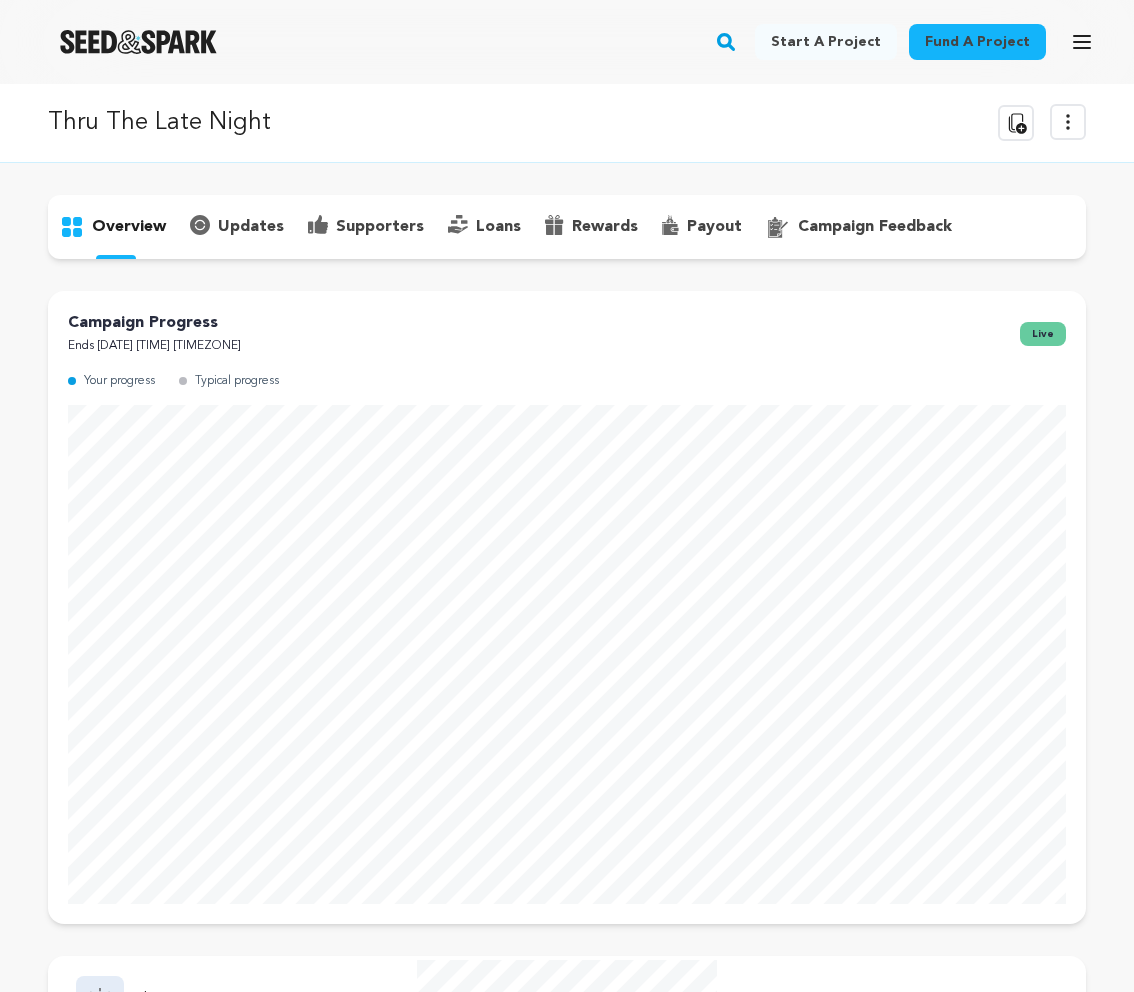scroll, scrollTop: 0, scrollLeft: 0, axis: both 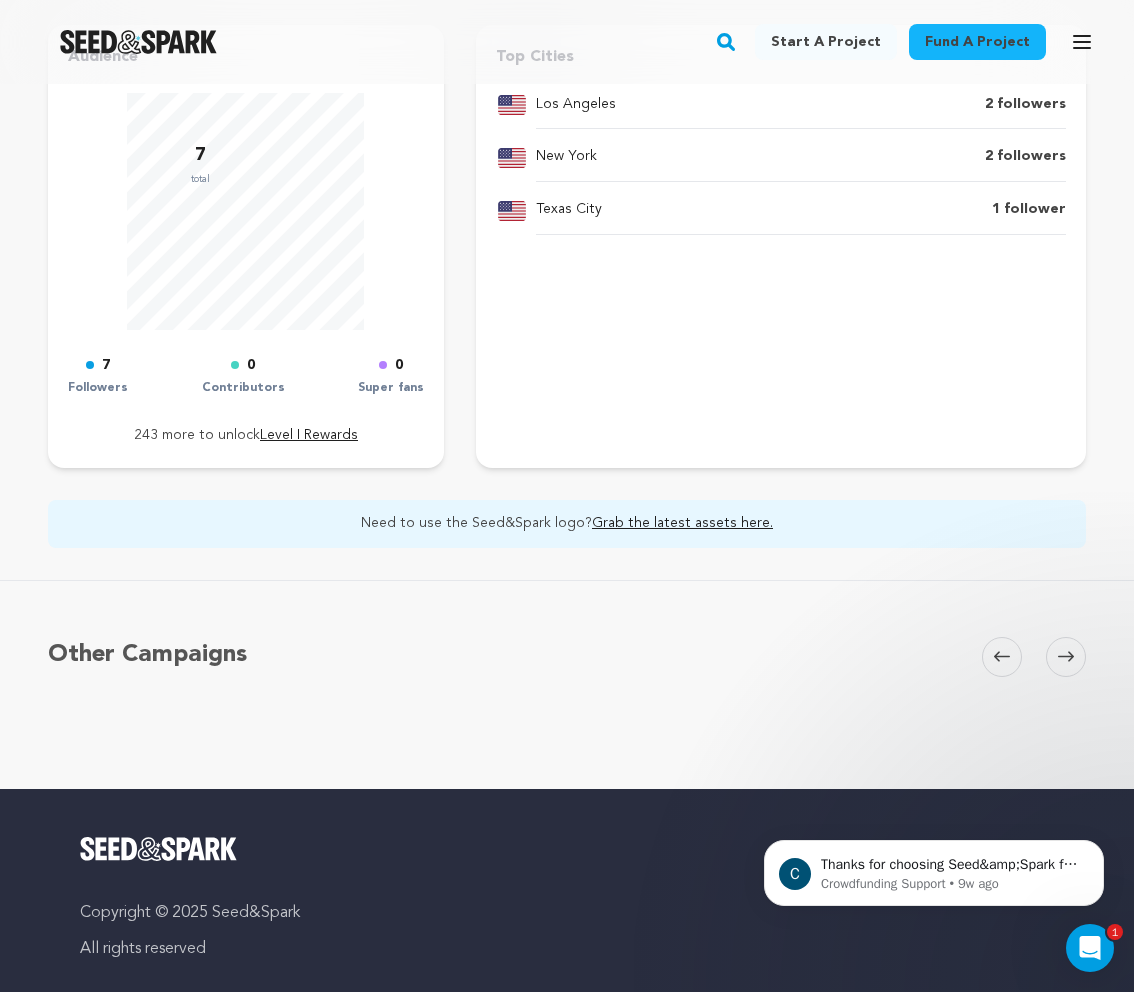 click on "Level I Rewards" at bounding box center [309, 435] 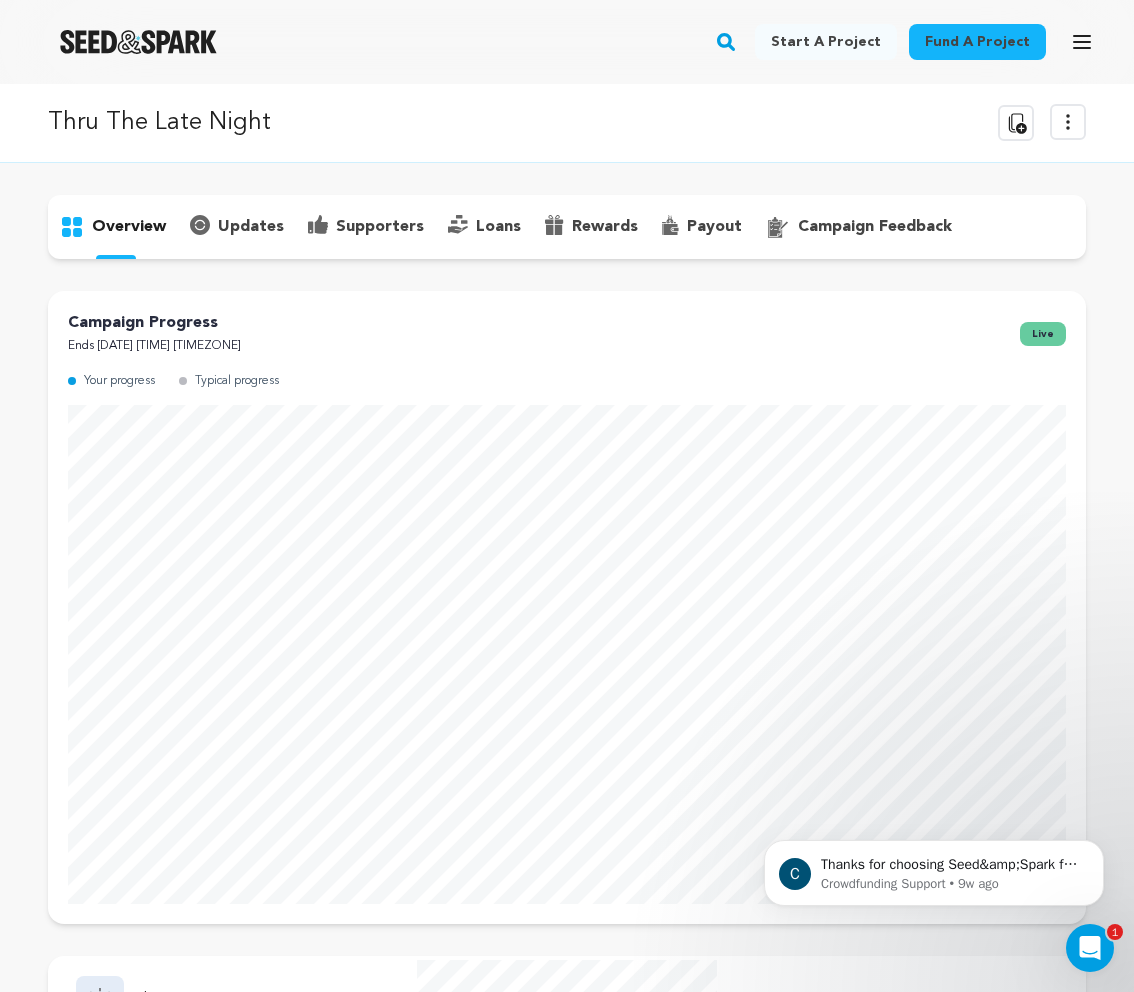scroll, scrollTop: 0, scrollLeft: 0, axis: both 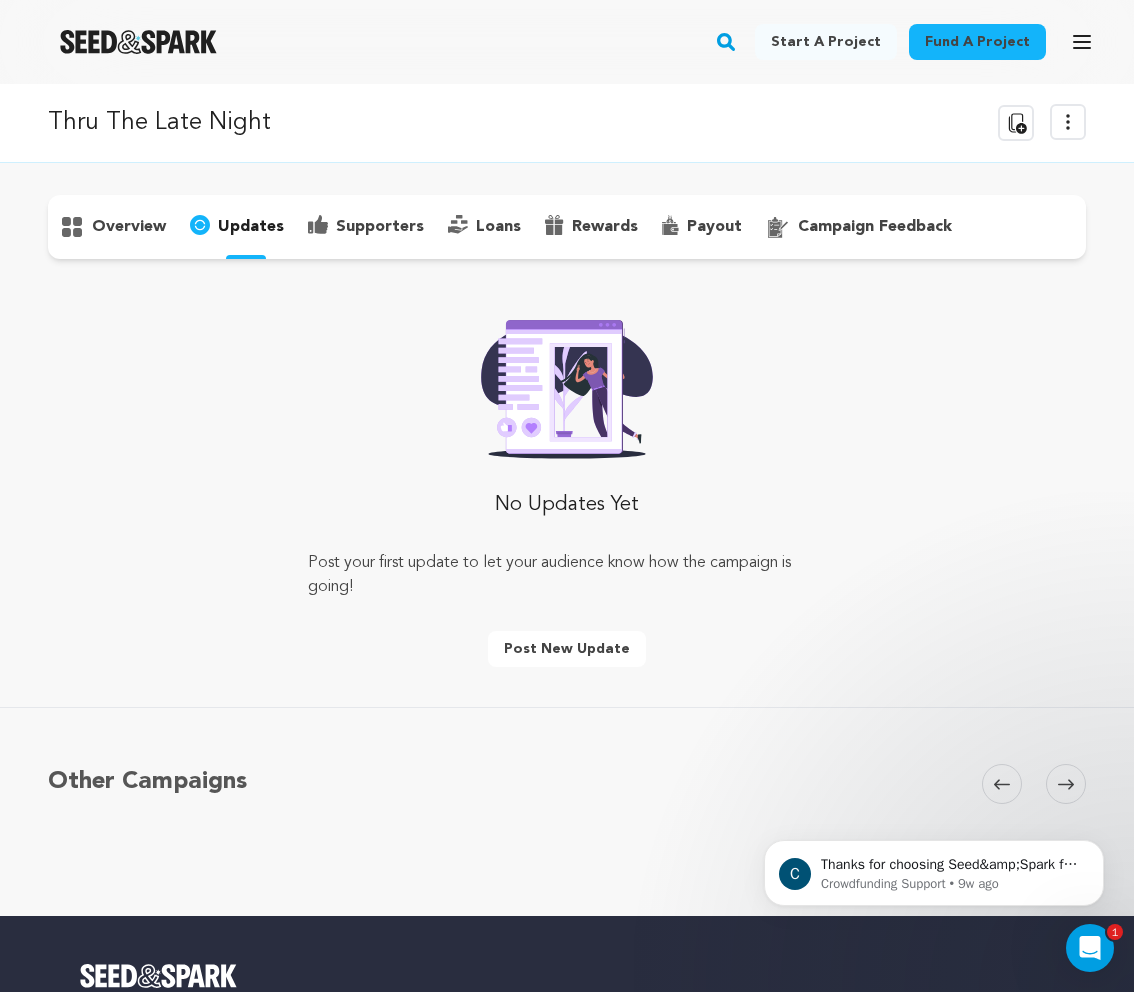click on "supporters" at bounding box center (380, 227) 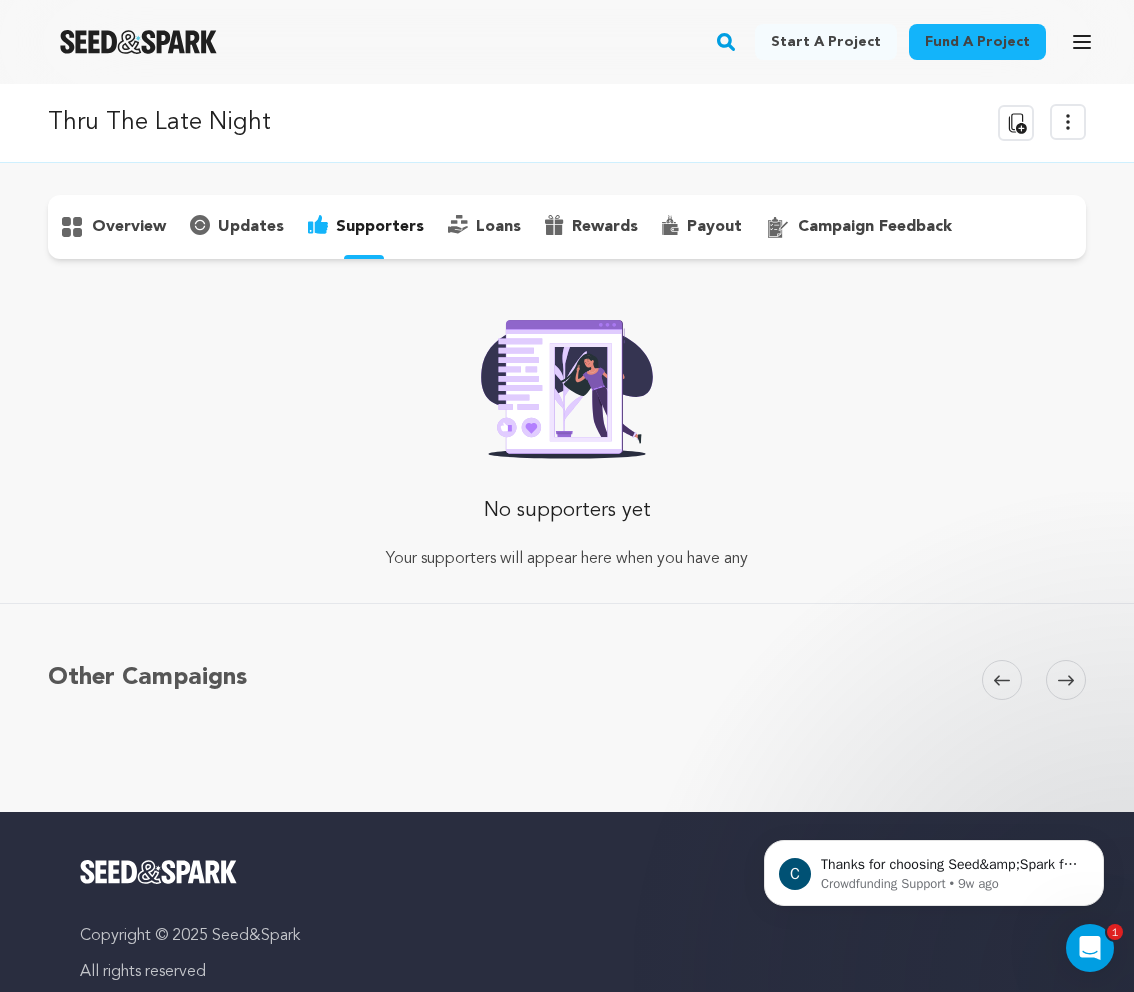 click on "campaign feedback" at bounding box center [859, 227] 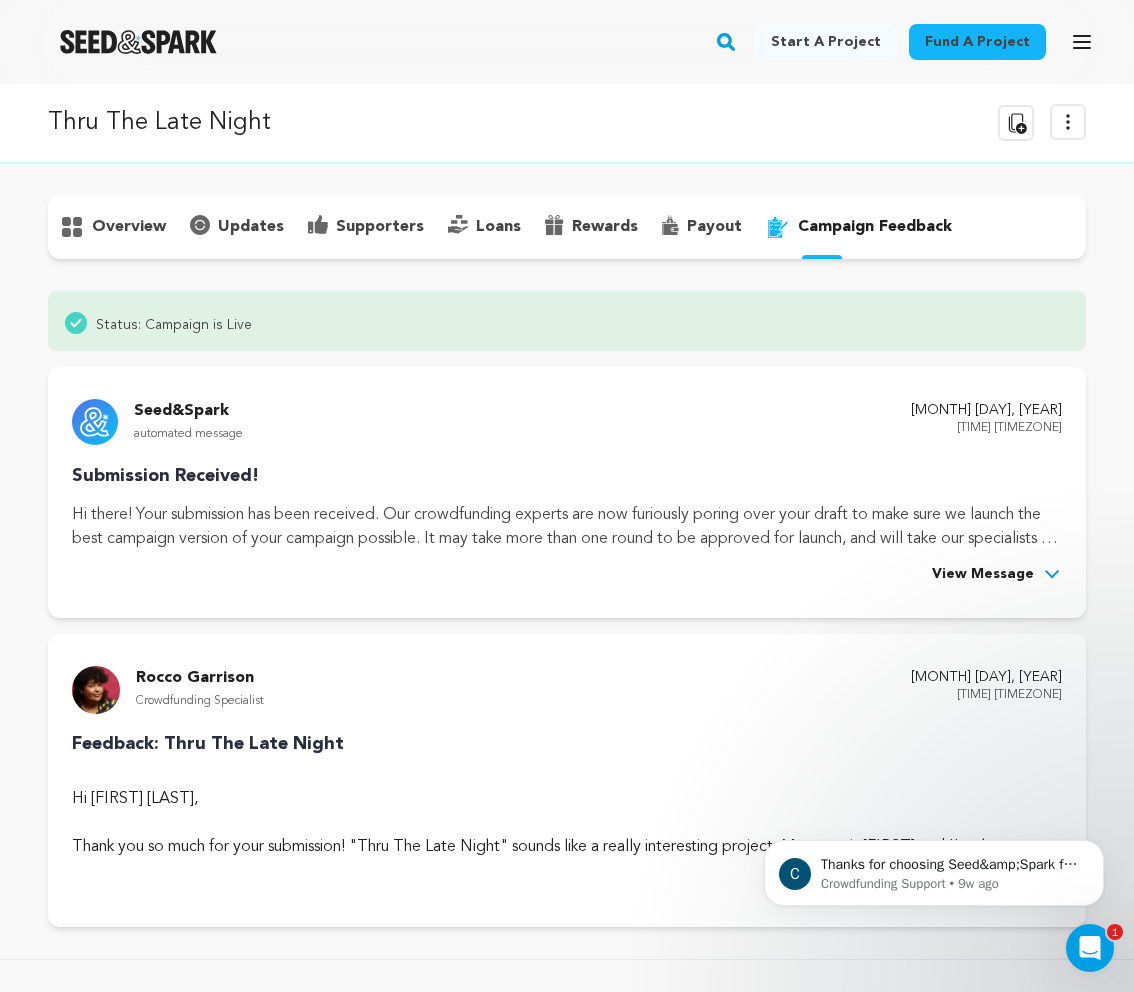 click on "payout" at bounding box center [714, 227] 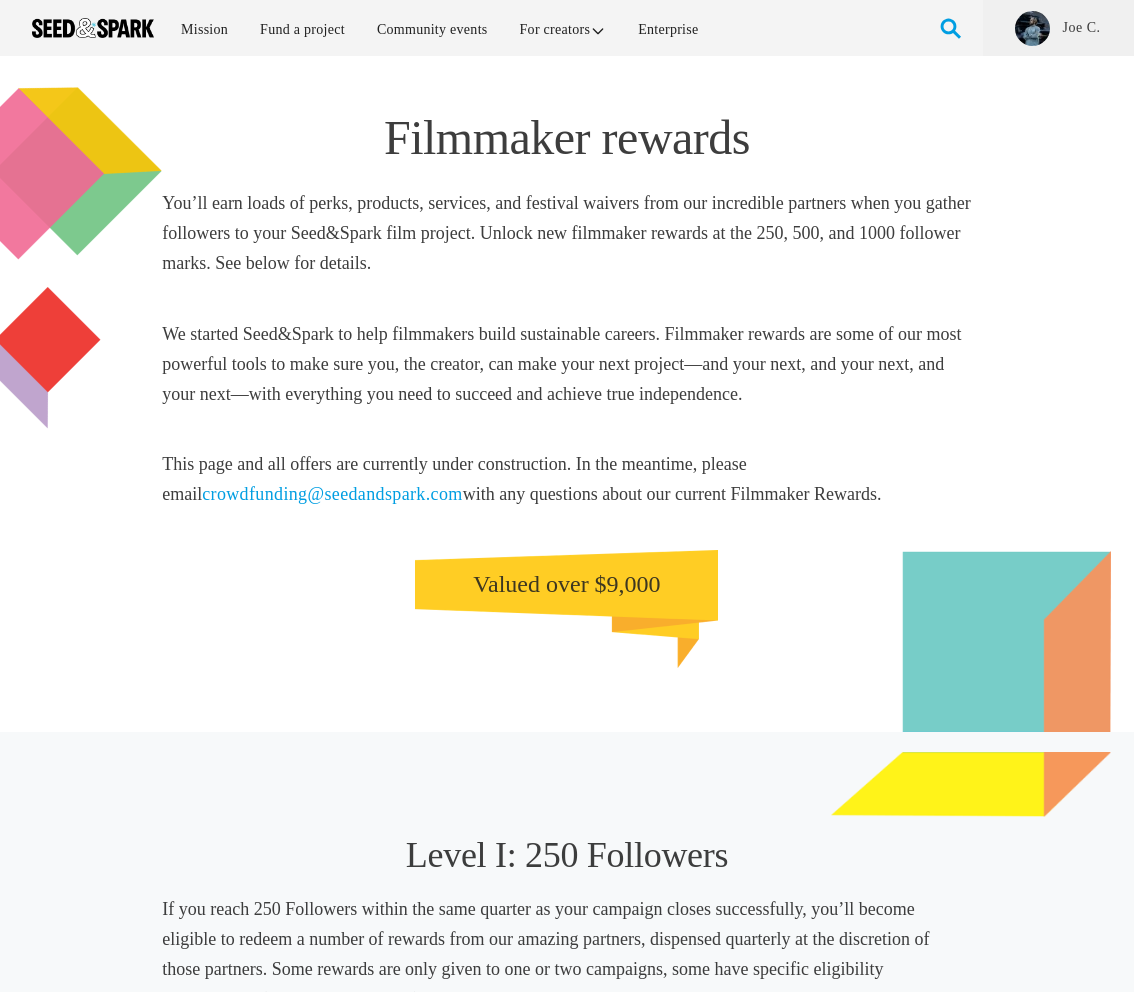 scroll, scrollTop: 752, scrollLeft: 0, axis: vertical 